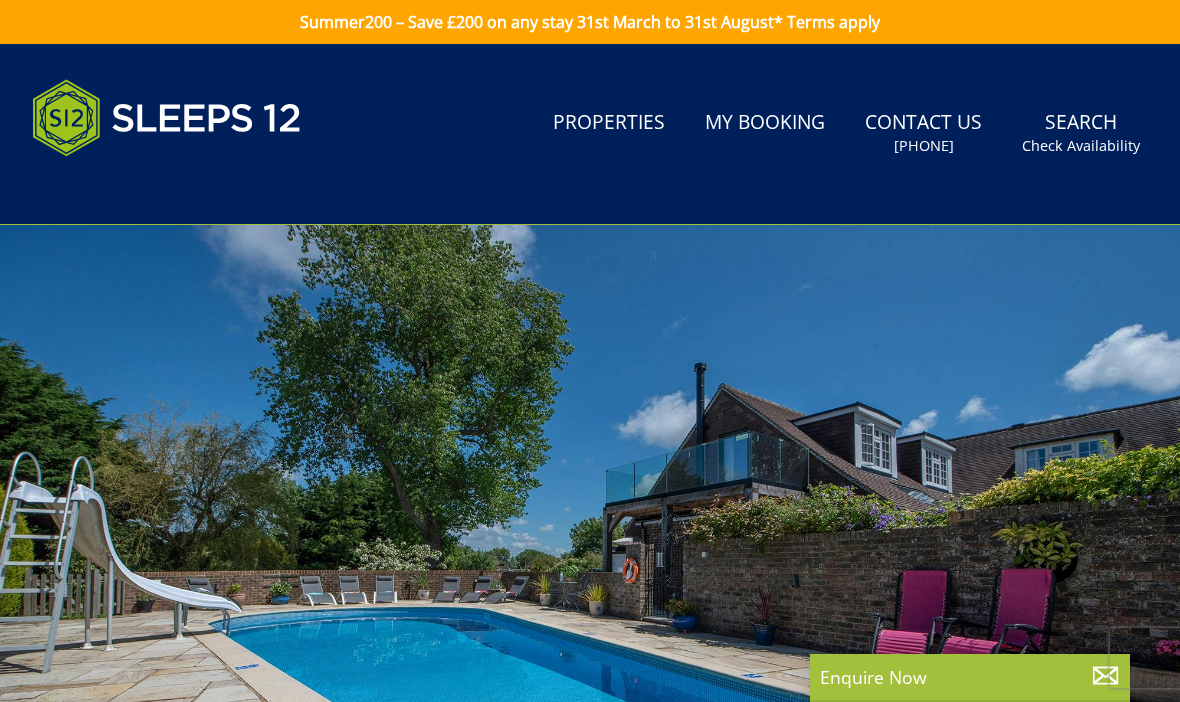 scroll, scrollTop: 0, scrollLeft: 0, axis: both 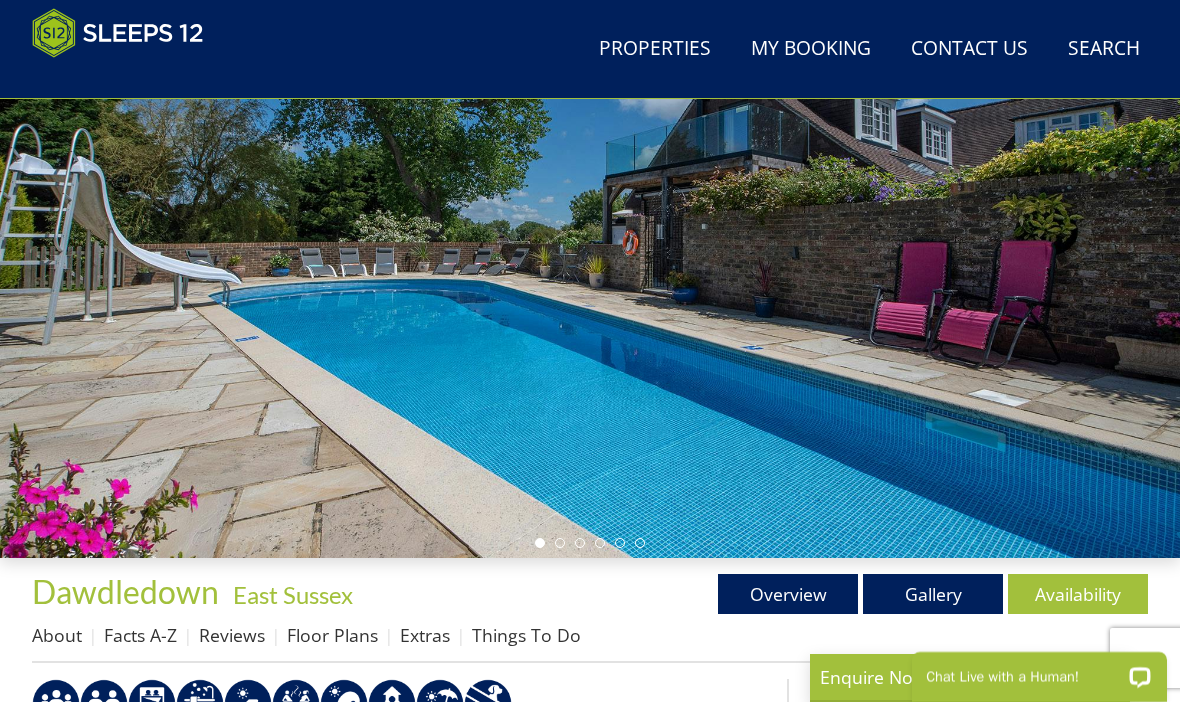 click on "Availability" at bounding box center [1078, 594] 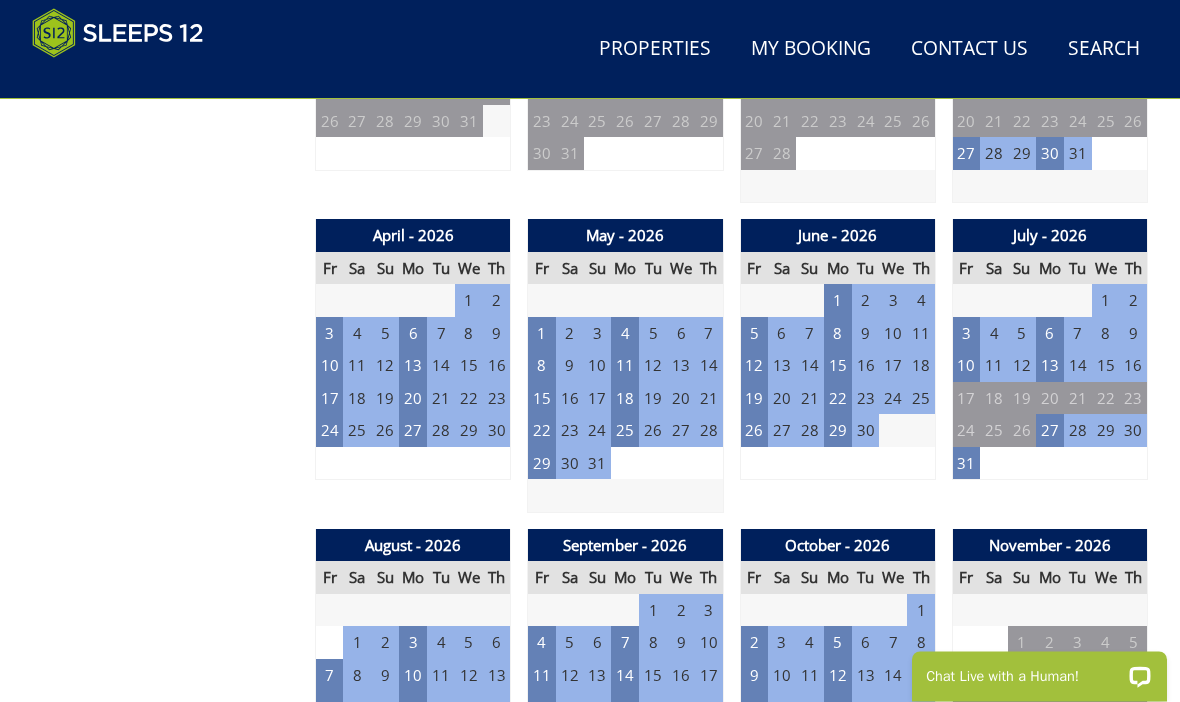 scroll, scrollTop: 1325, scrollLeft: 0, axis: vertical 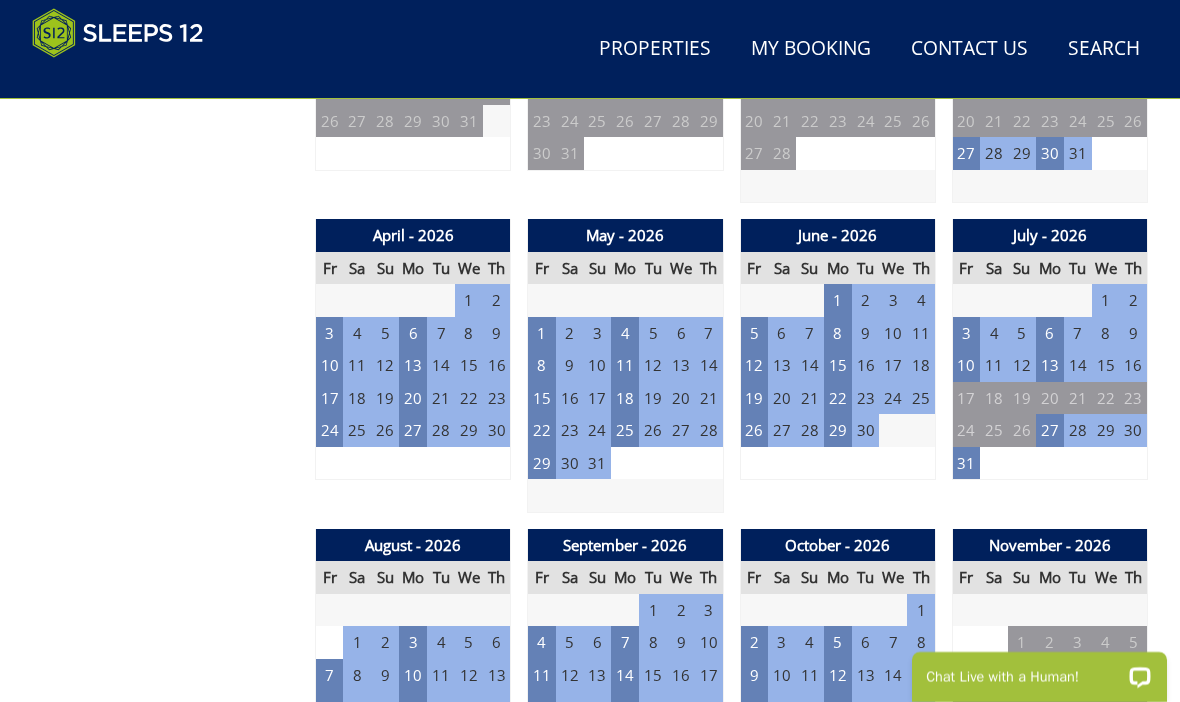 click on "6" at bounding box center [1050, 333] 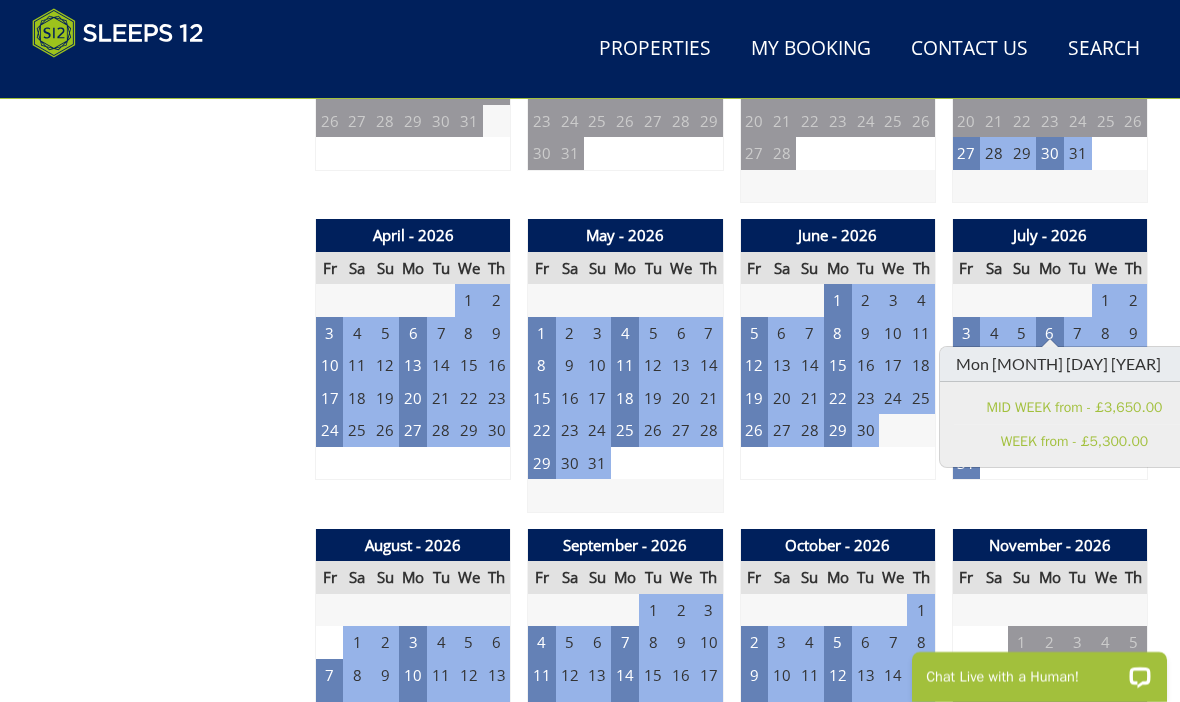 click at bounding box center [1191, 364] 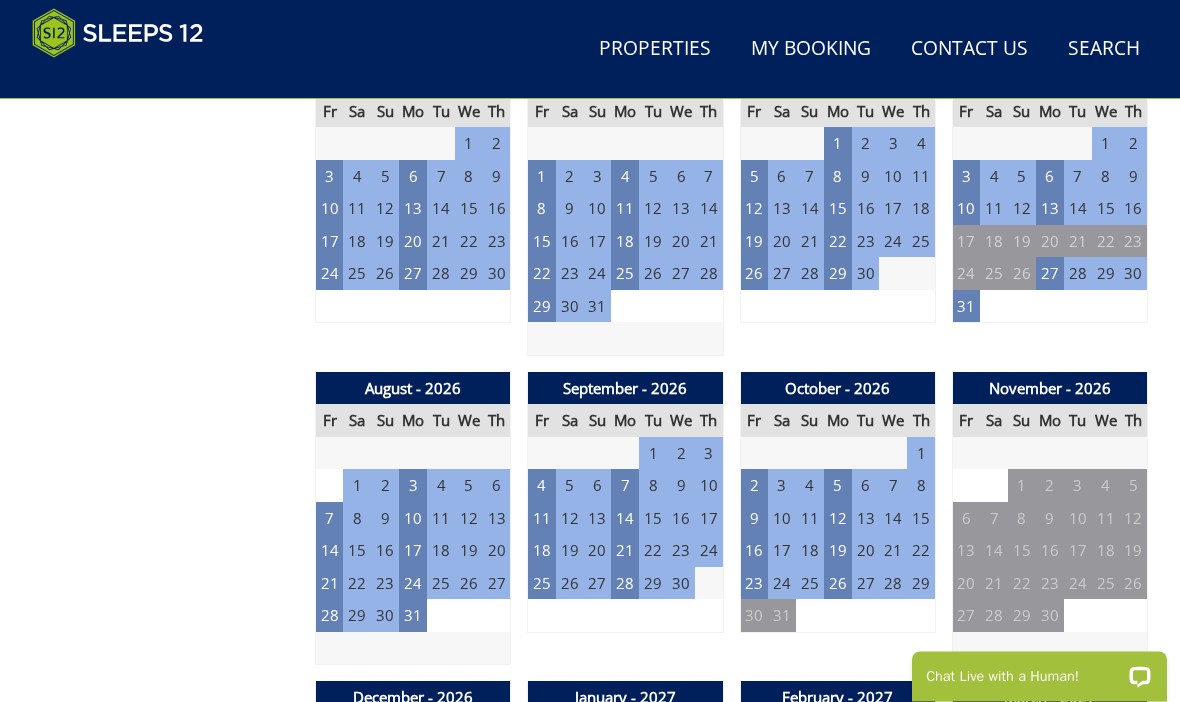 scroll, scrollTop: 1482, scrollLeft: 0, axis: vertical 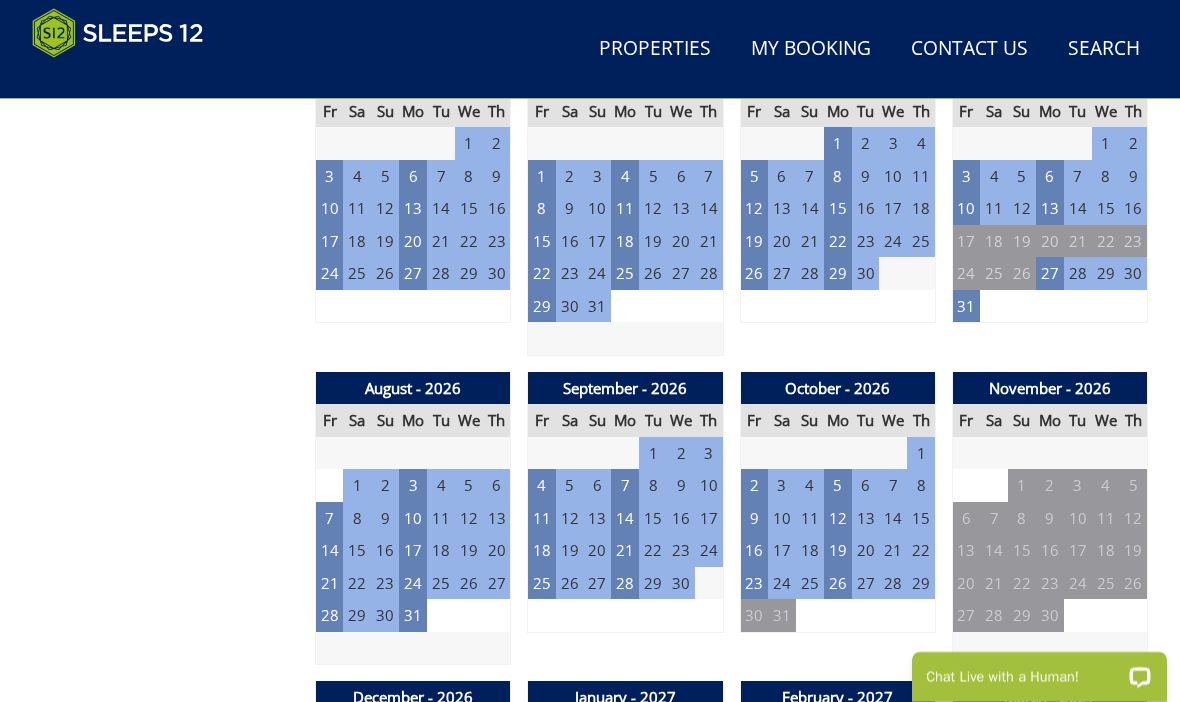 click on "27" at bounding box center (1050, 273) 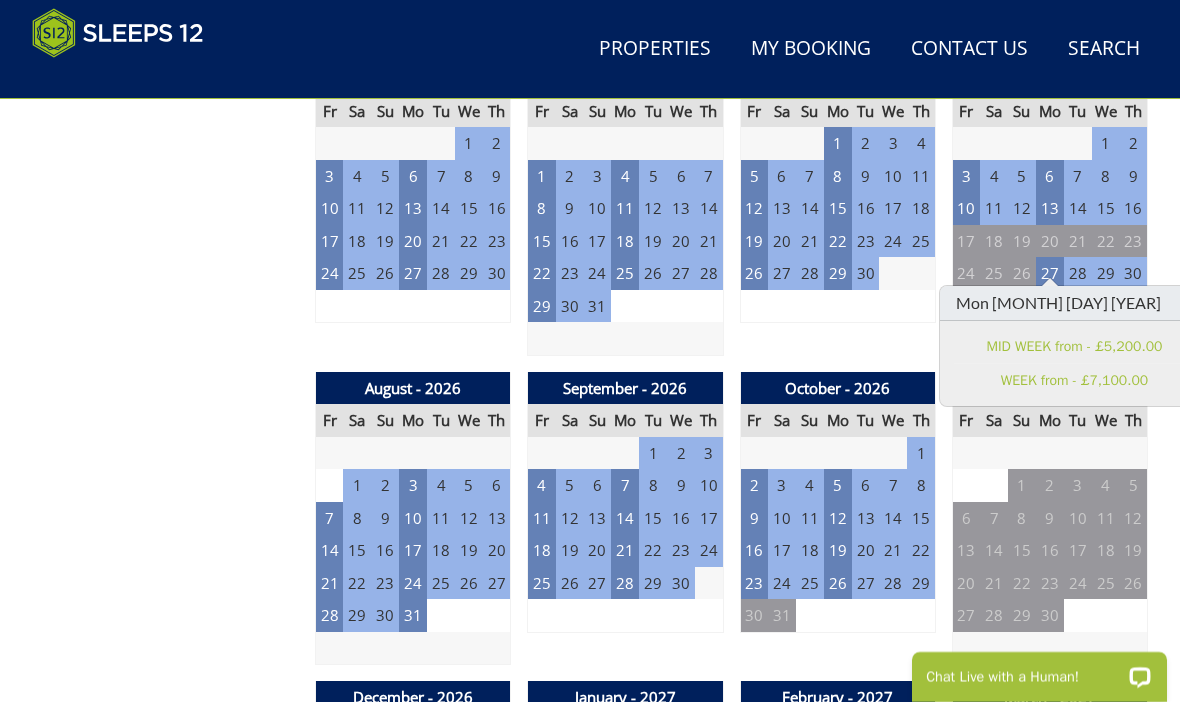 click at bounding box center (1191, 303) 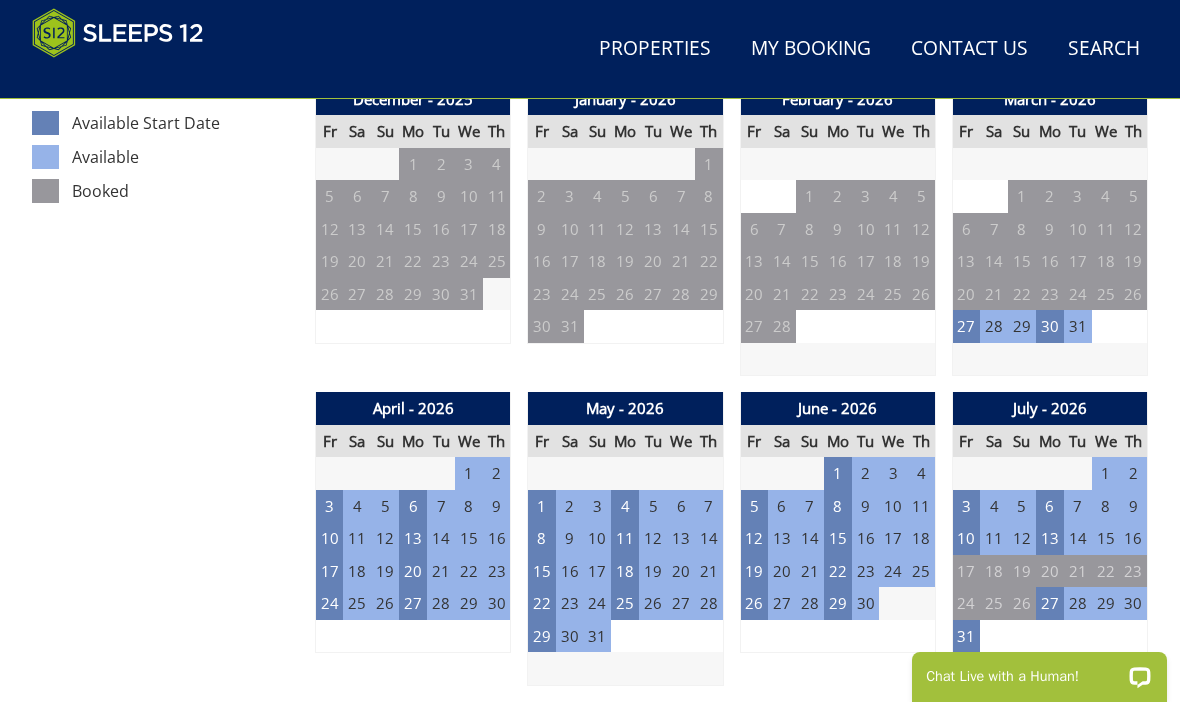 scroll, scrollTop: 1119, scrollLeft: 0, axis: vertical 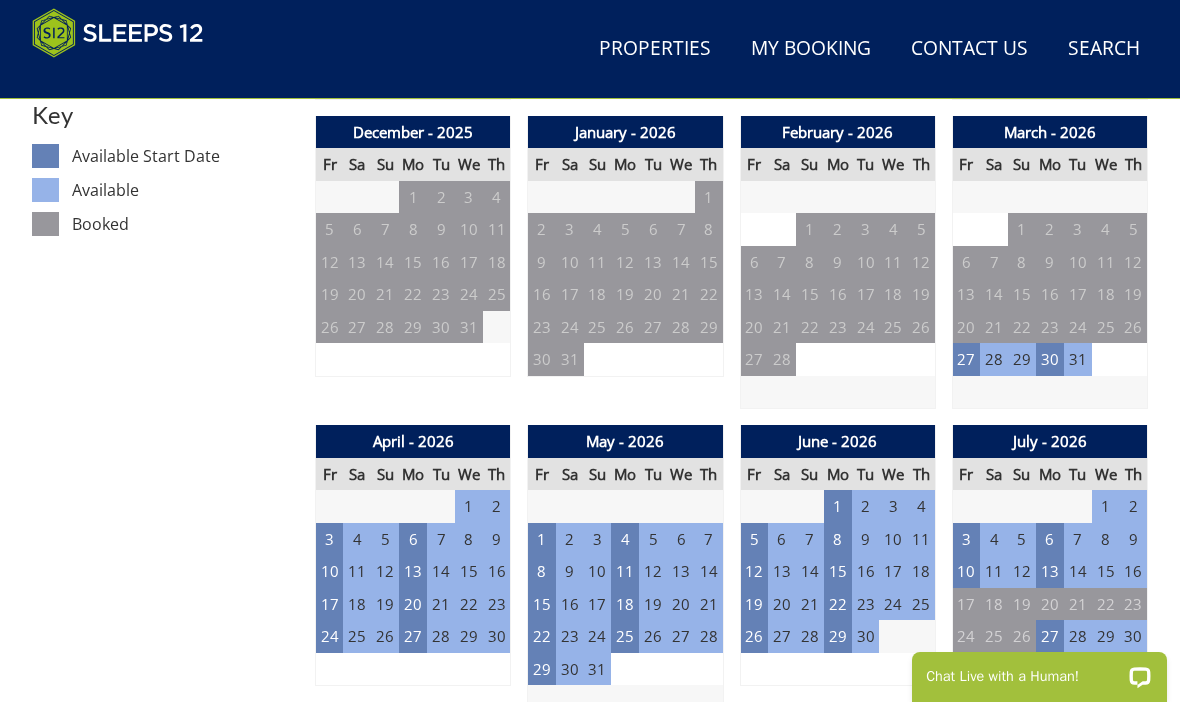 click on "28" at bounding box center [598, 197] 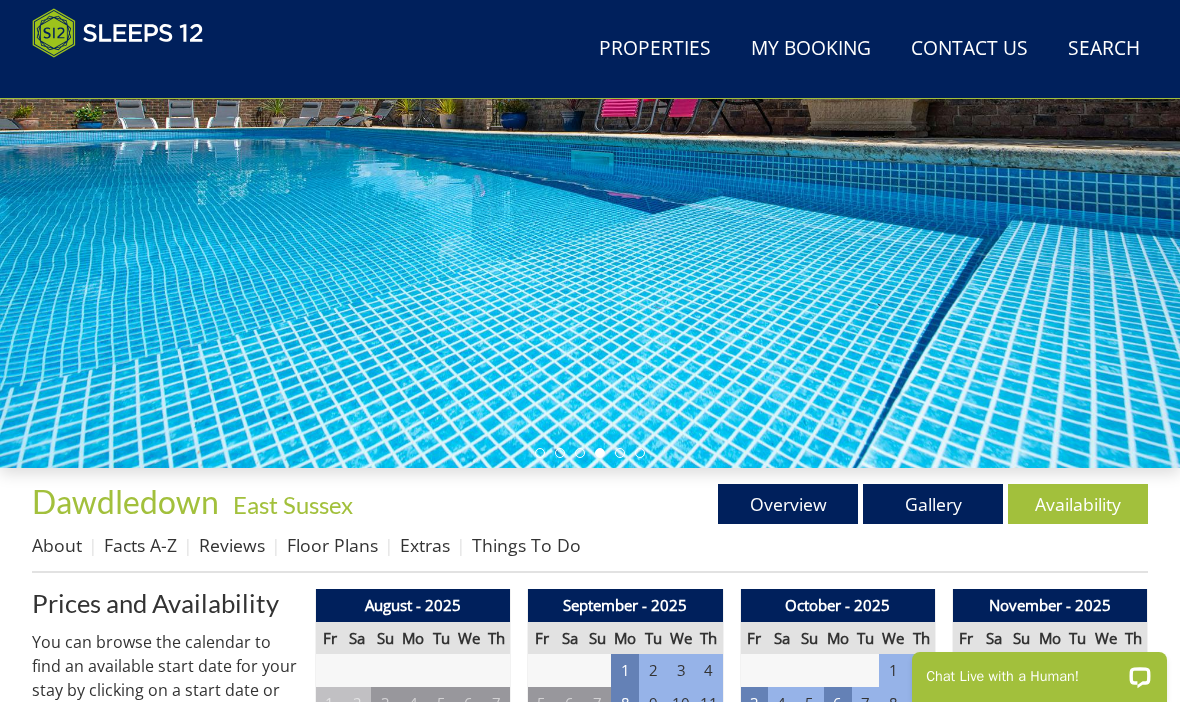scroll, scrollTop: 344, scrollLeft: 0, axis: vertical 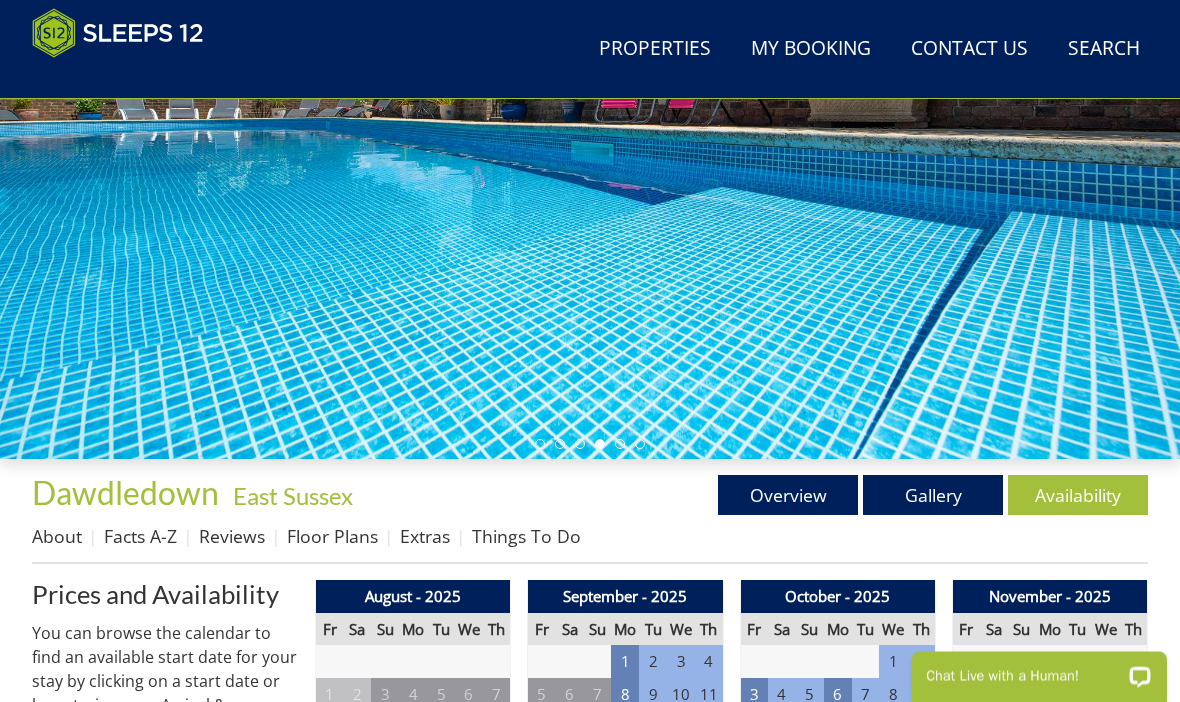 click at bounding box center (590, 129) 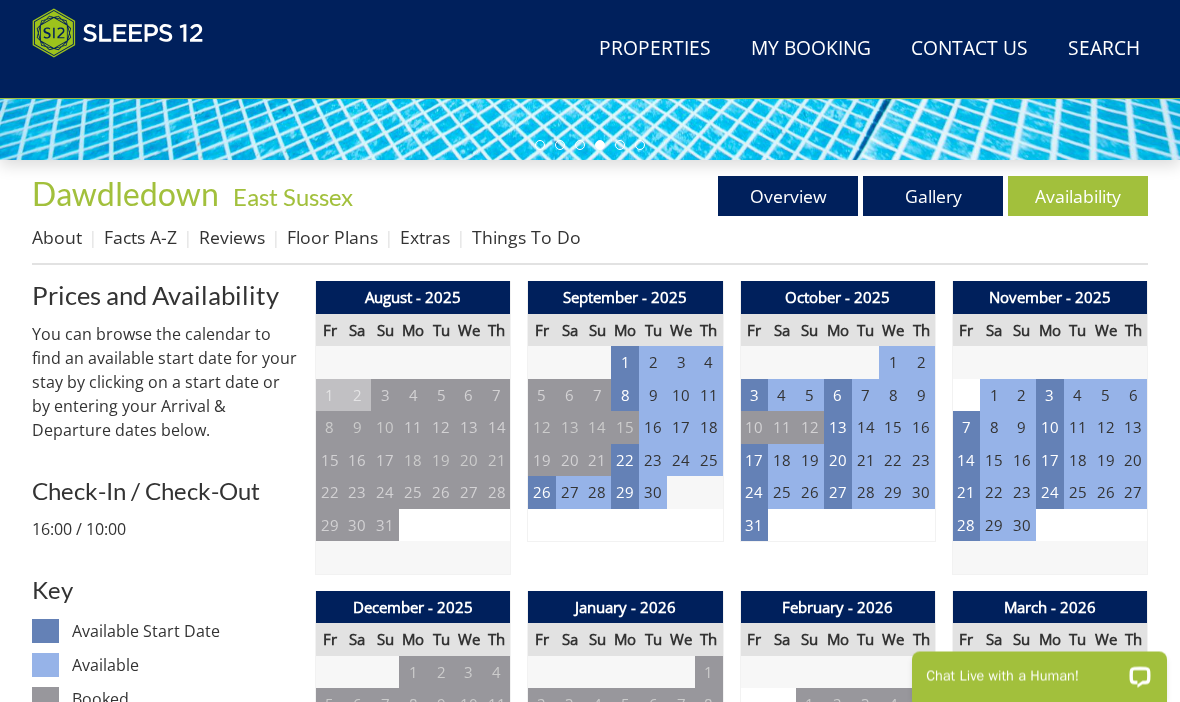 scroll, scrollTop: 647, scrollLeft: 0, axis: vertical 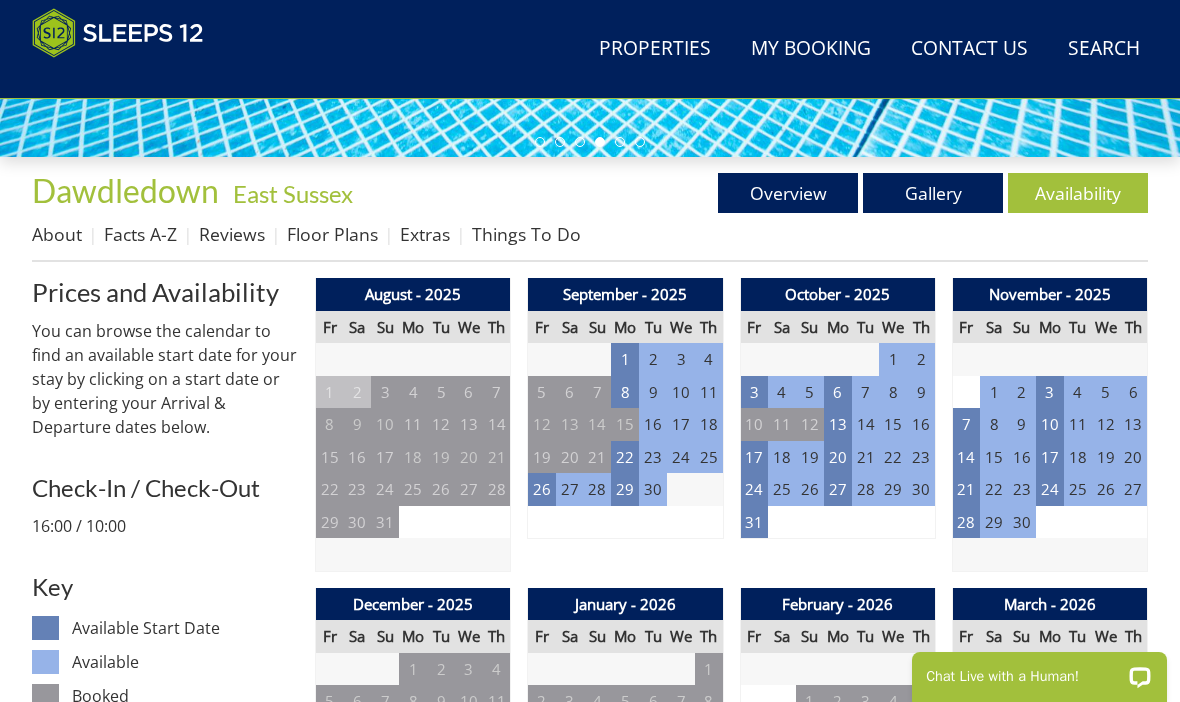 click on "Floor Plans" at bounding box center [332, 234] 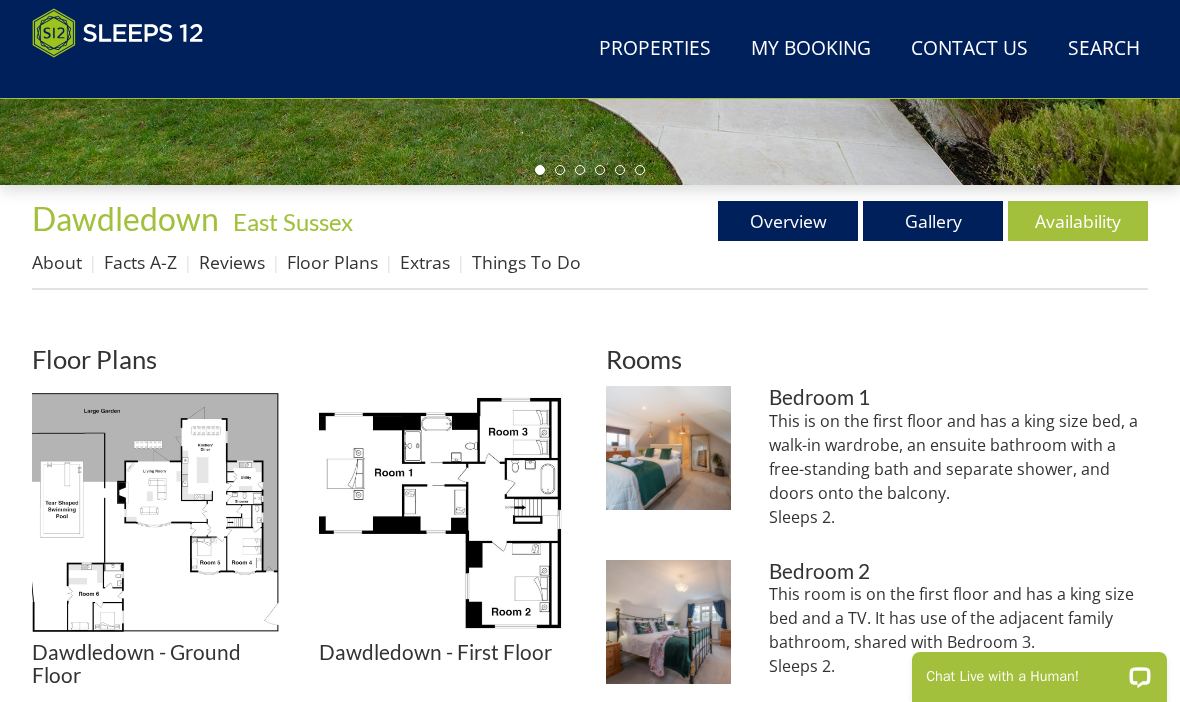 scroll, scrollTop: 624, scrollLeft: 0, axis: vertical 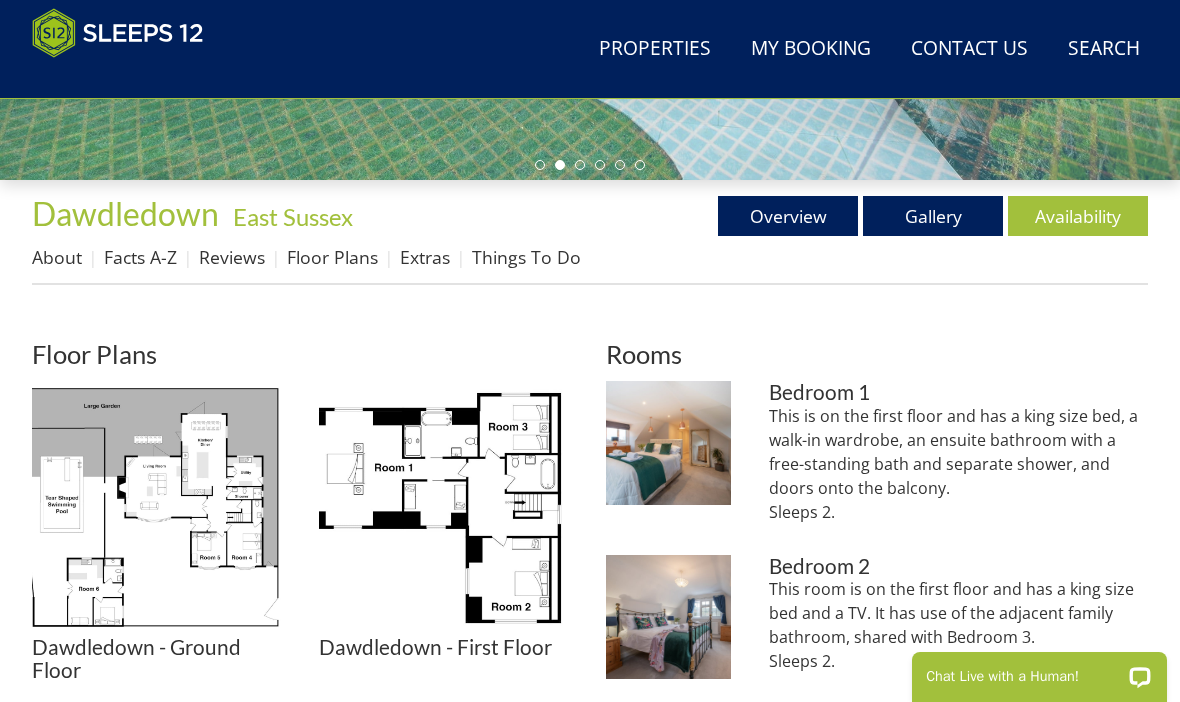 click at bounding box center (446, 508) 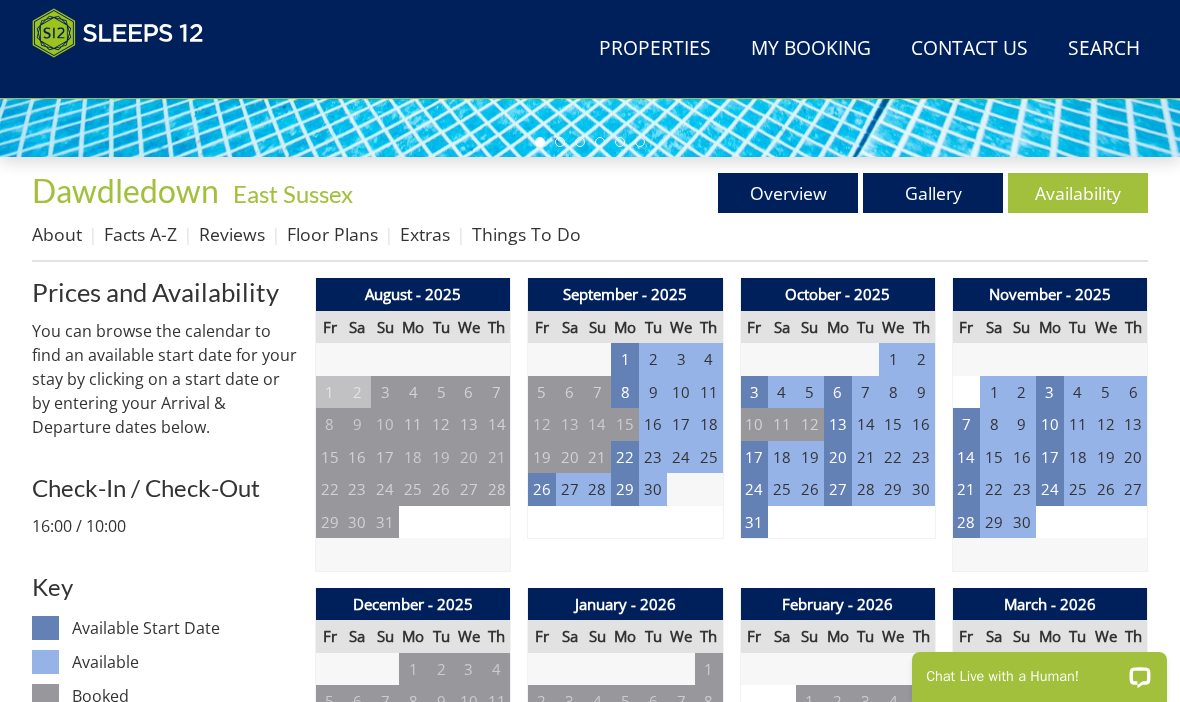 scroll, scrollTop: 0, scrollLeft: 0, axis: both 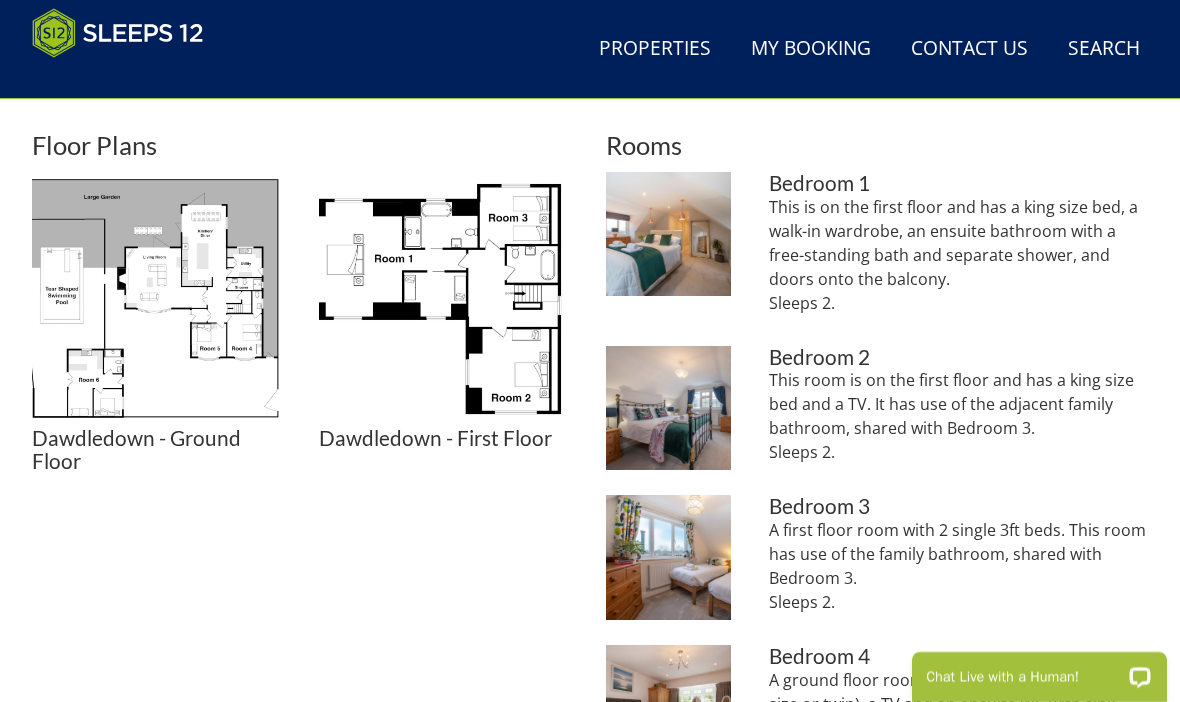 click at bounding box center [668, 557] 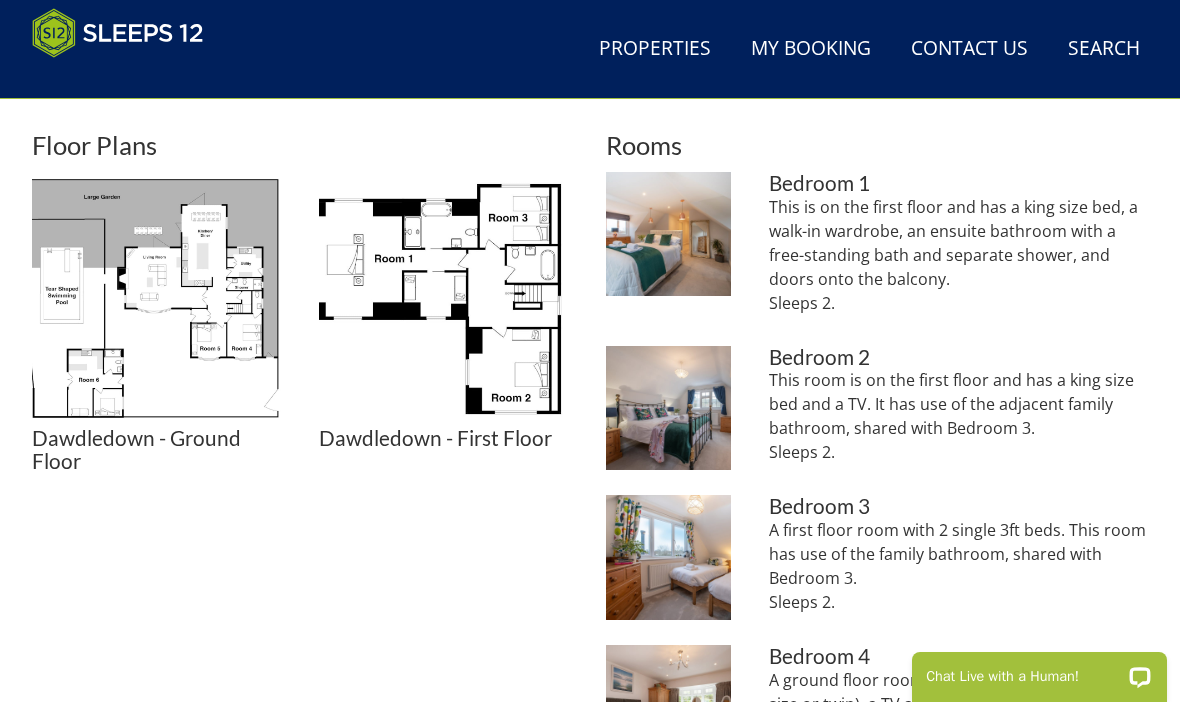 click at bounding box center [668, 234] 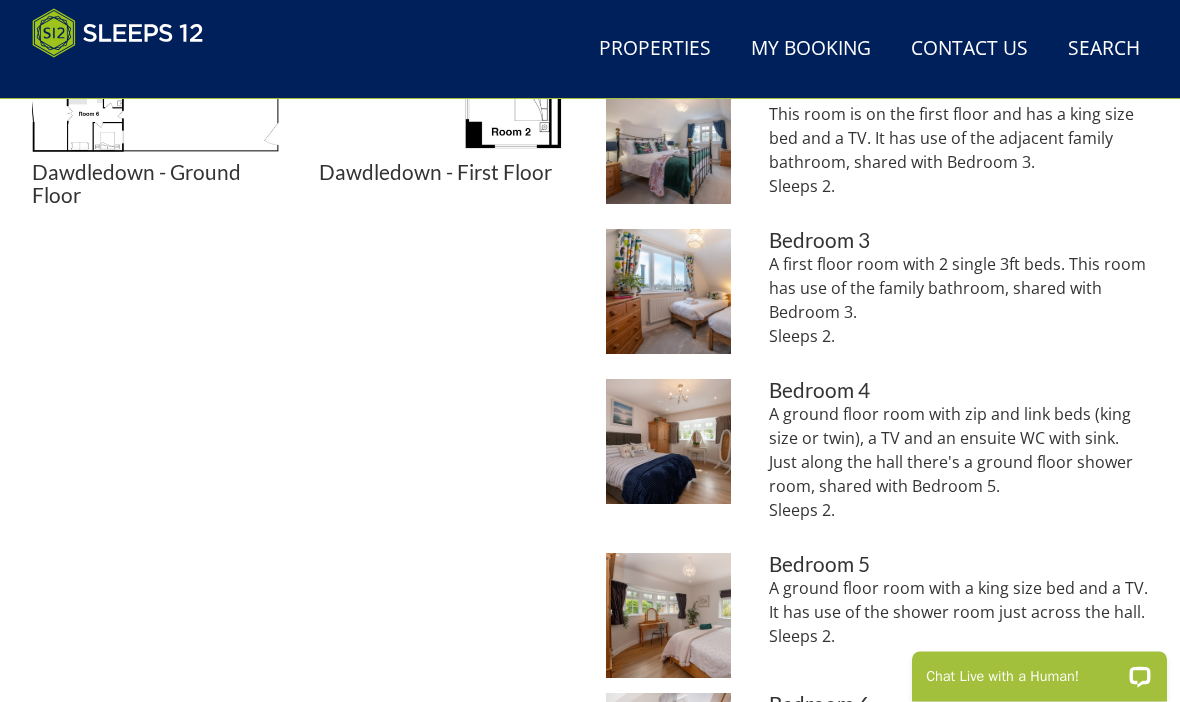 scroll, scrollTop: 1099, scrollLeft: 0, axis: vertical 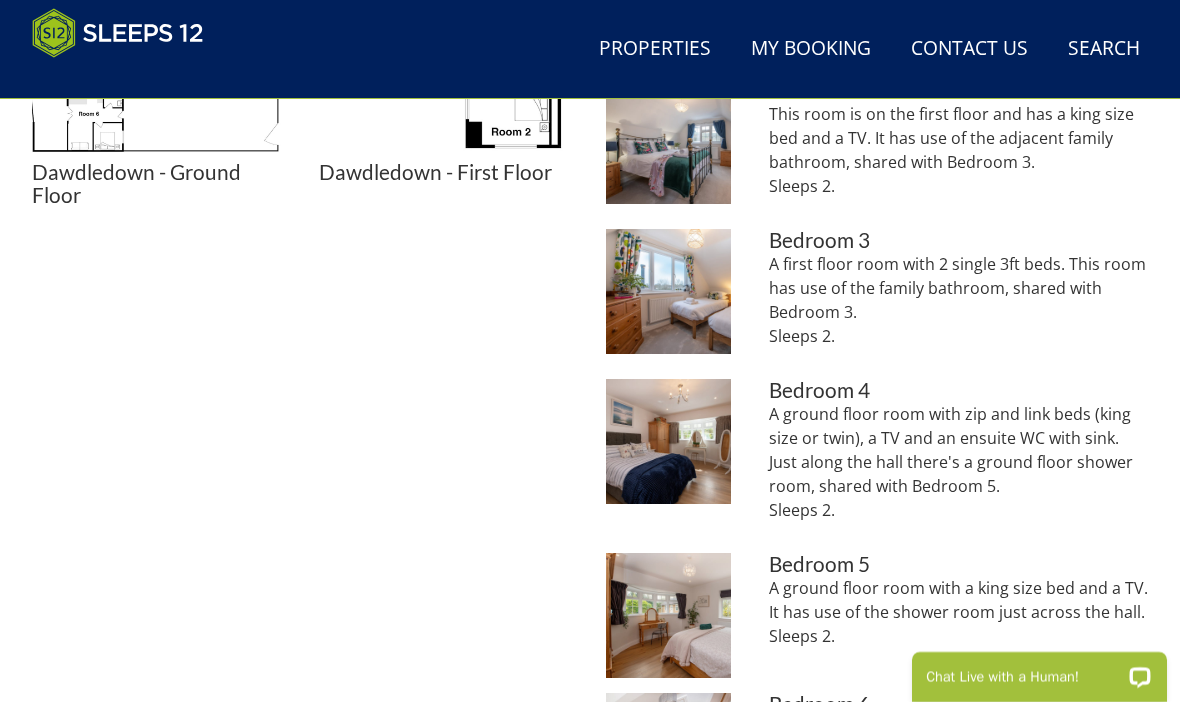 click at bounding box center [668, 441] 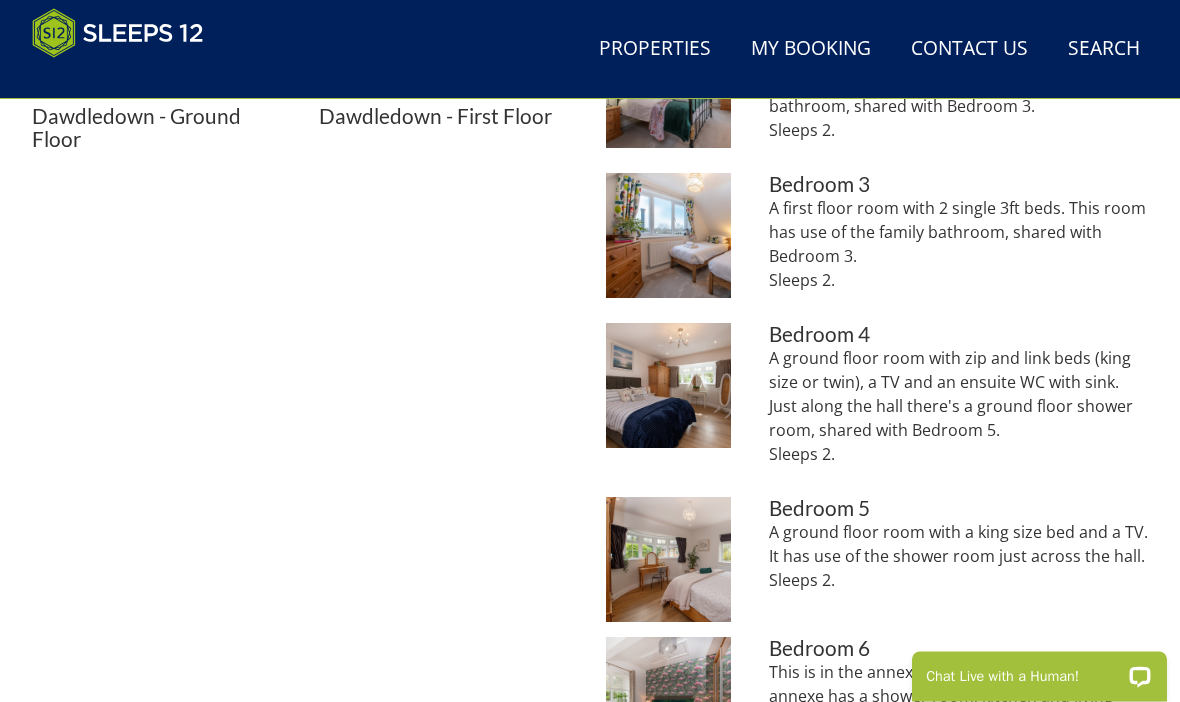 scroll, scrollTop: 1154, scrollLeft: 0, axis: vertical 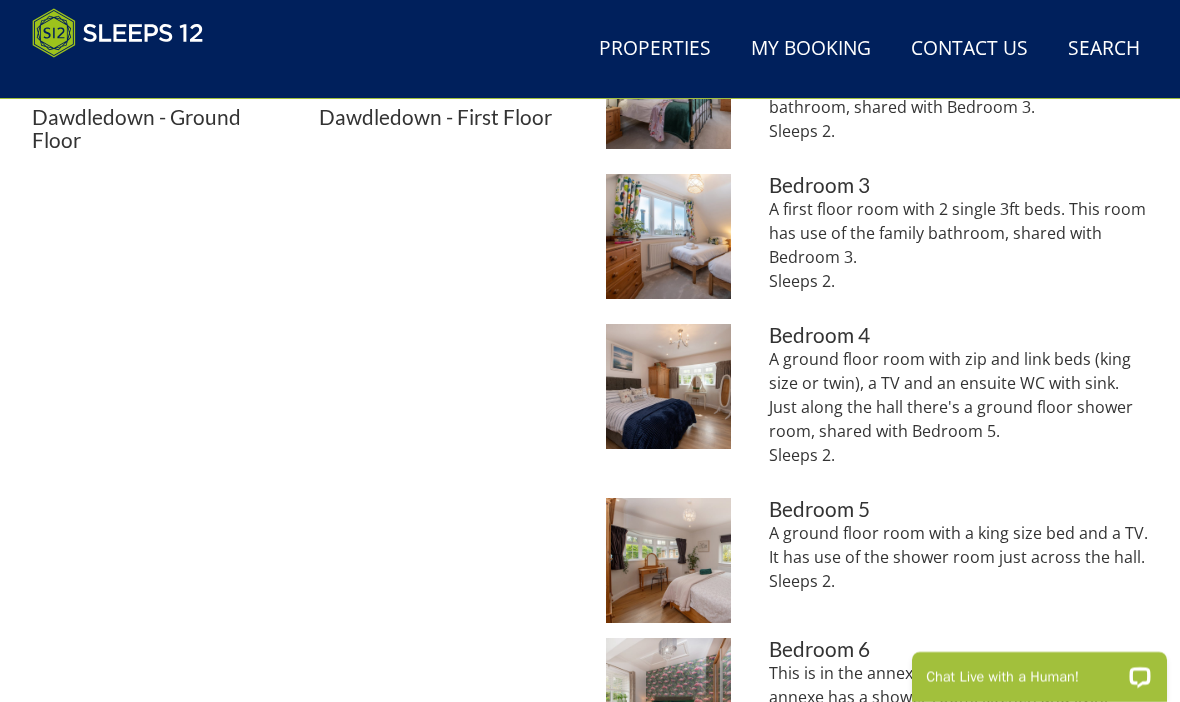 click at bounding box center [668, 560] 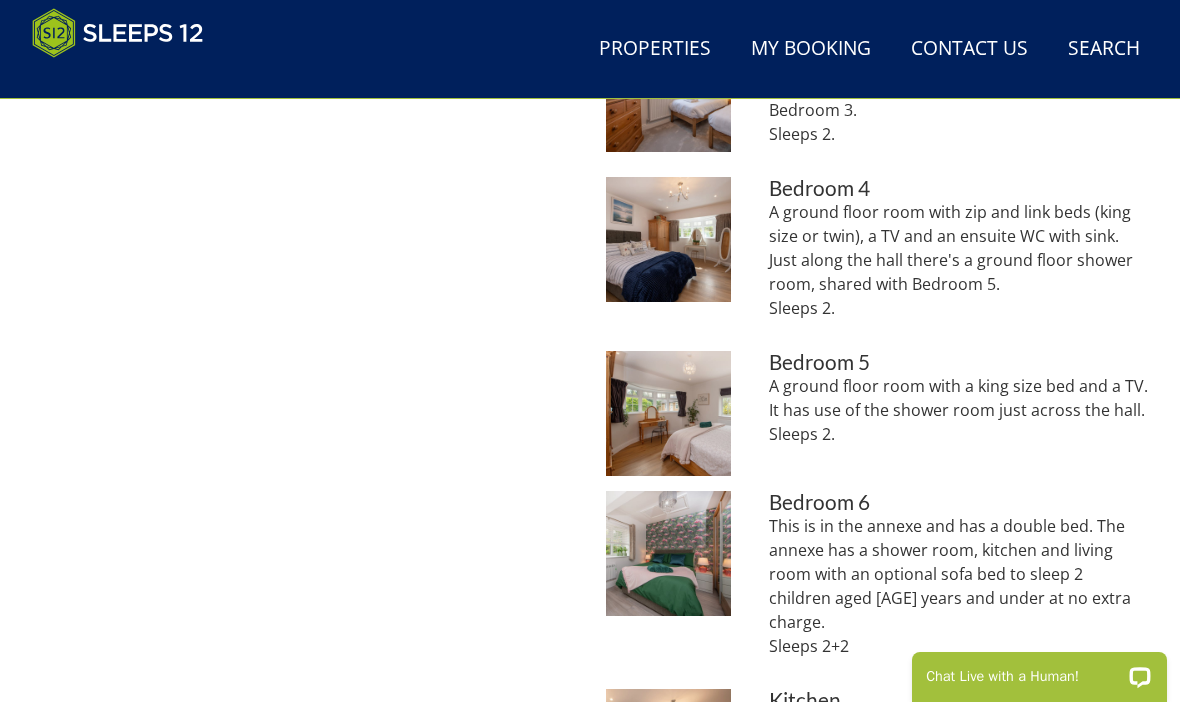 scroll, scrollTop: 1323, scrollLeft: 0, axis: vertical 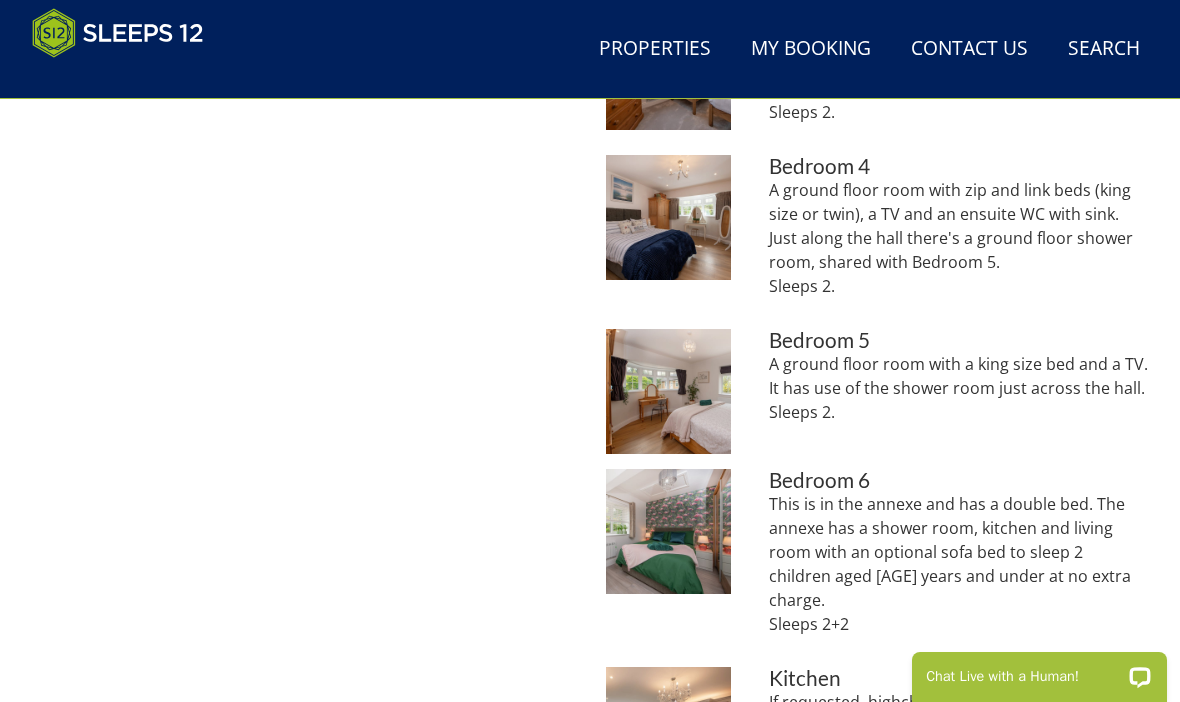 click at bounding box center (668, 531) 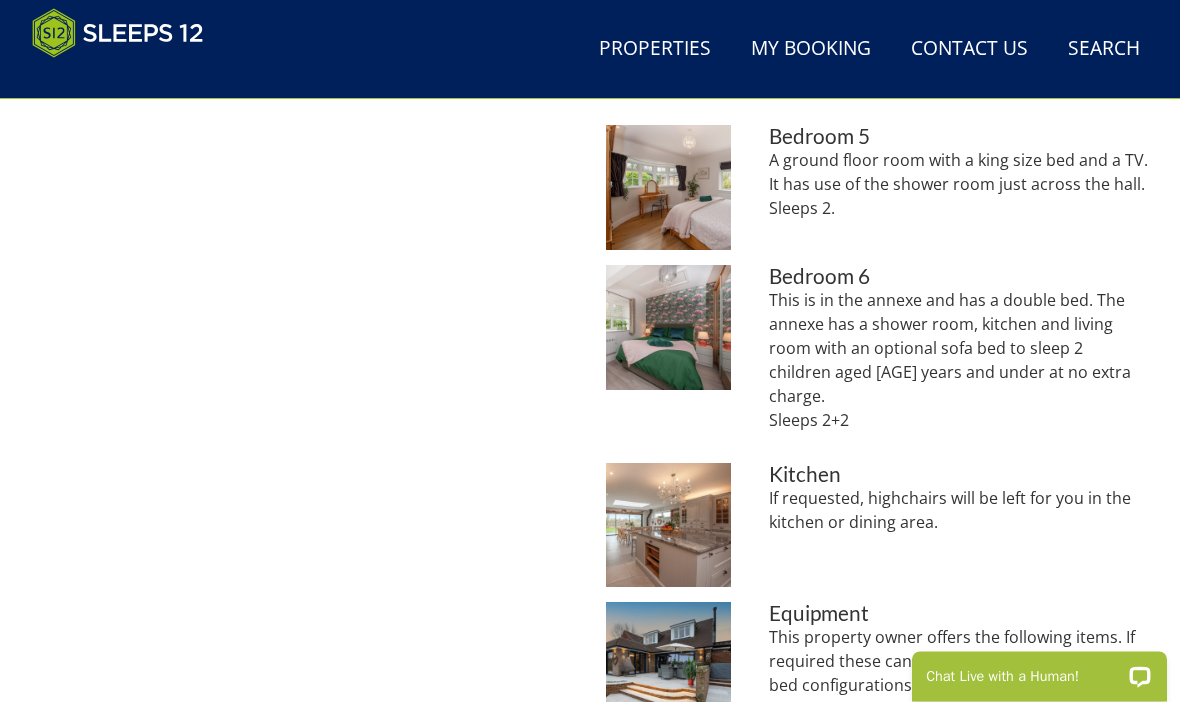 scroll, scrollTop: 1565, scrollLeft: 0, axis: vertical 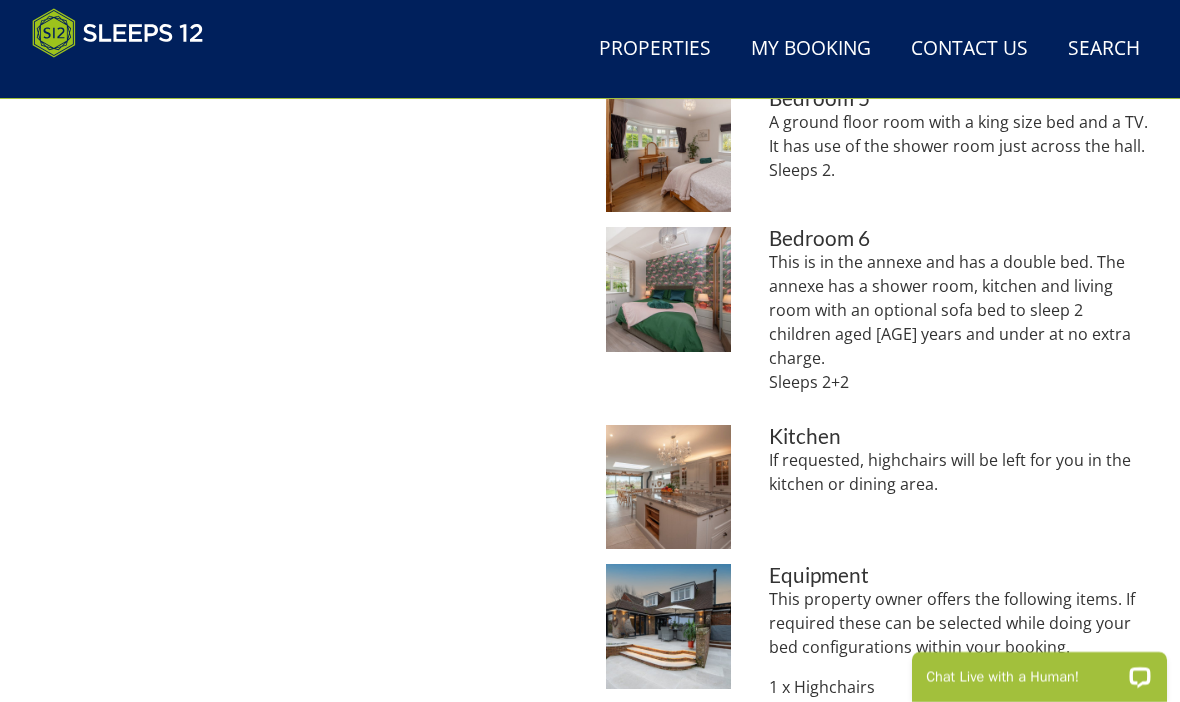 click at bounding box center (668, 487) 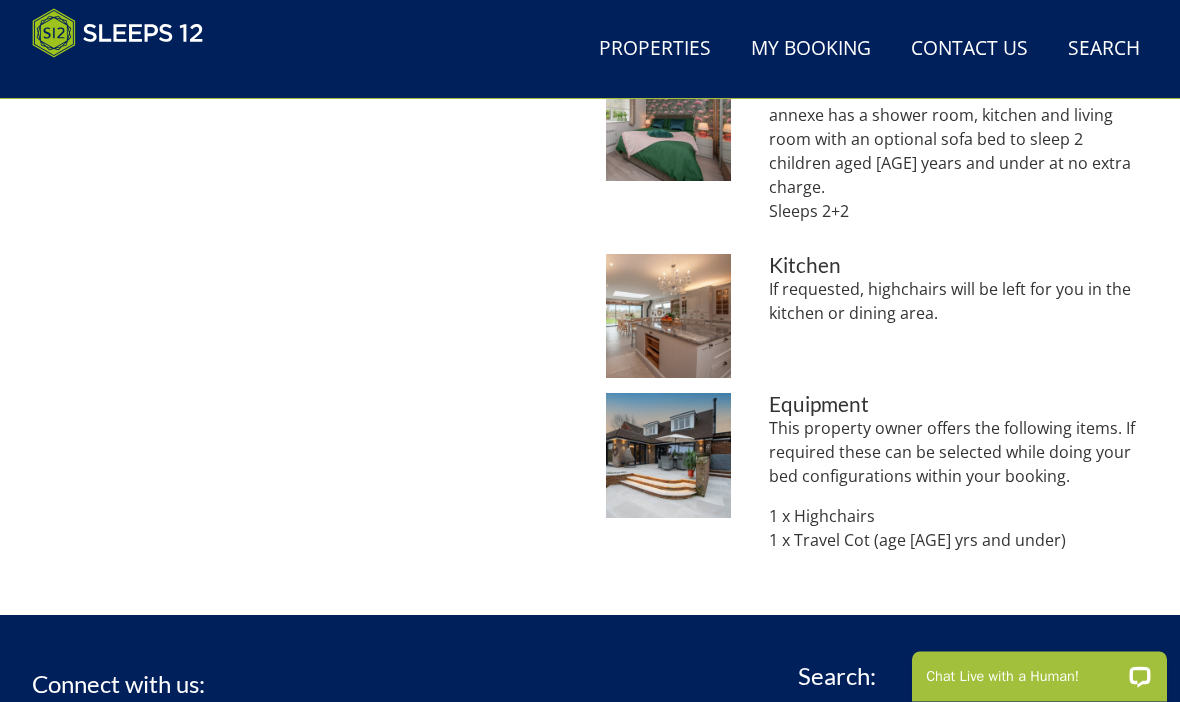 scroll, scrollTop: 1736, scrollLeft: 0, axis: vertical 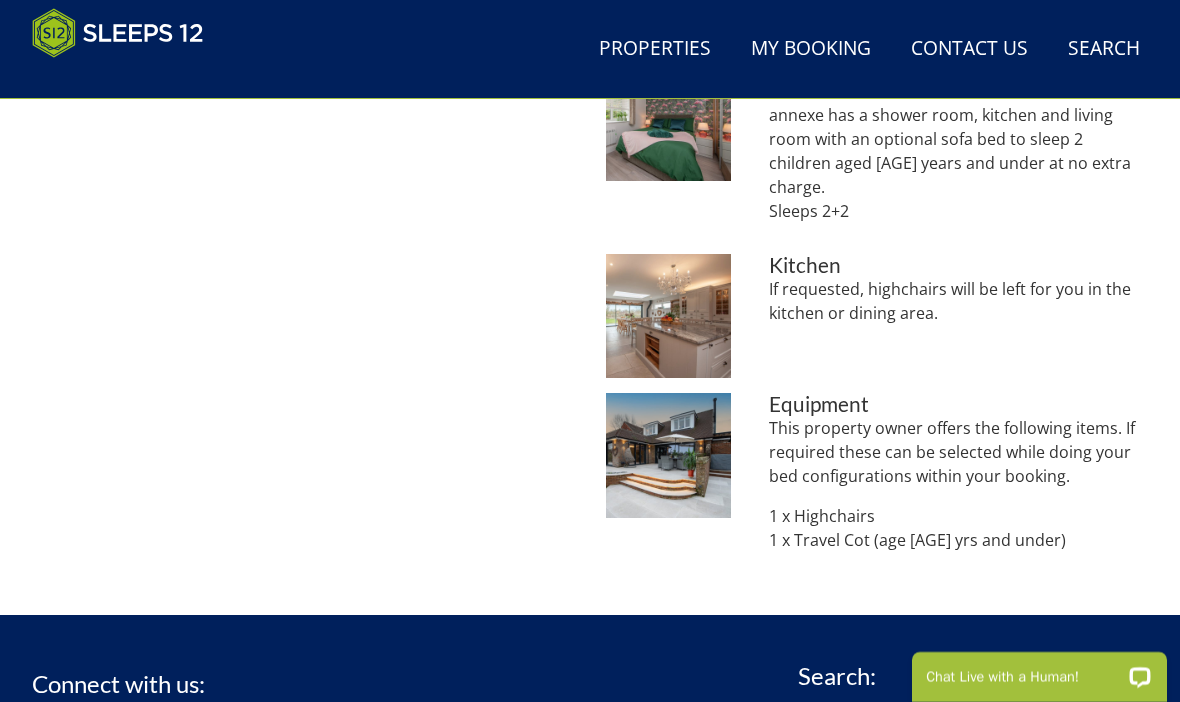 click at bounding box center [668, 455] 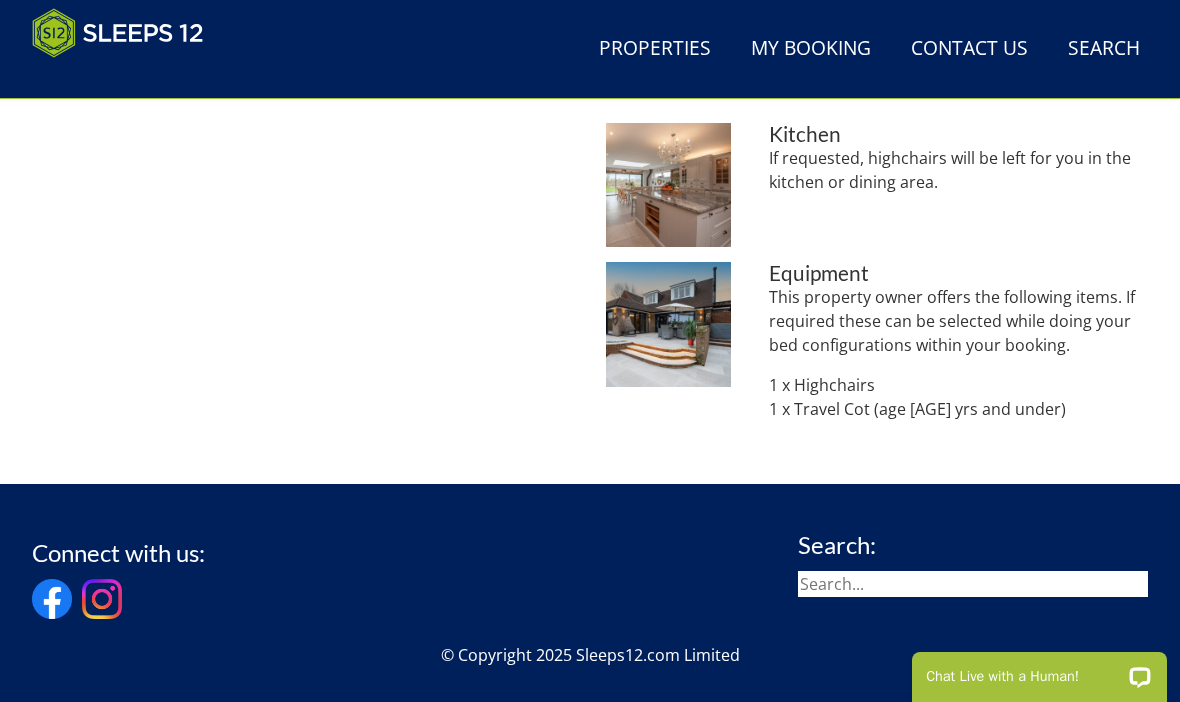 scroll, scrollTop: 1877, scrollLeft: 0, axis: vertical 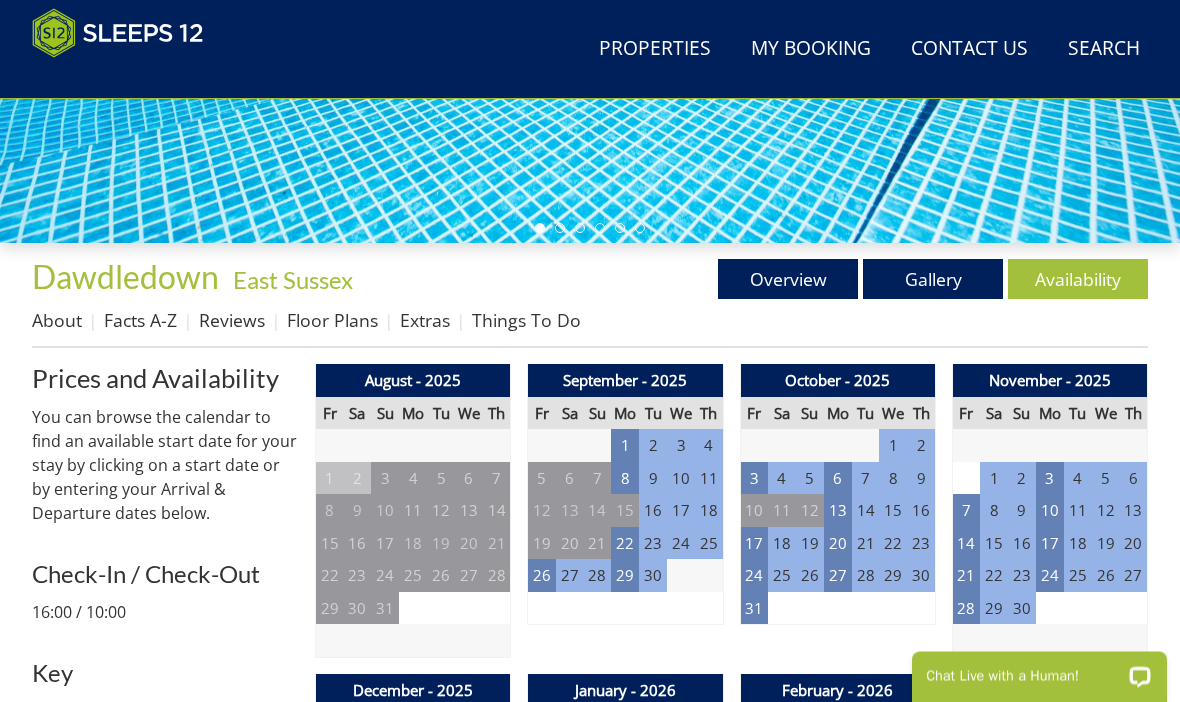 click on "Floor Plans" at bounding box center [332, 321] 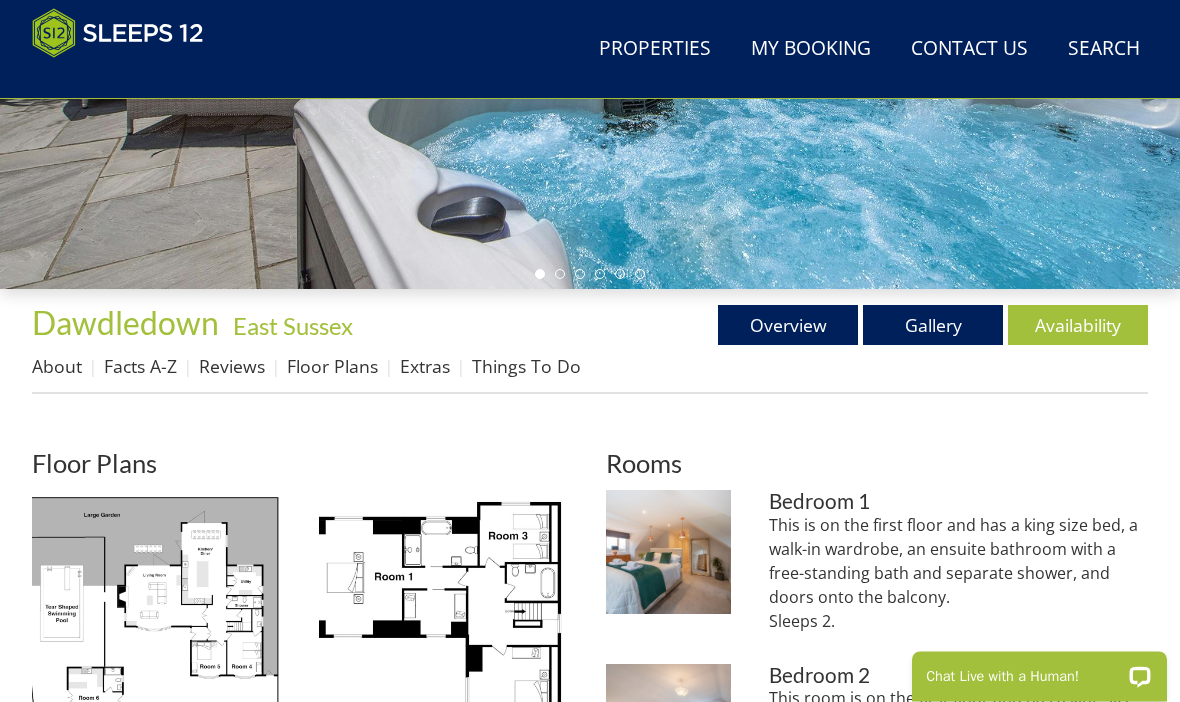scroll, scrollTop: 533, scrollLeft: 0, axis: vertical 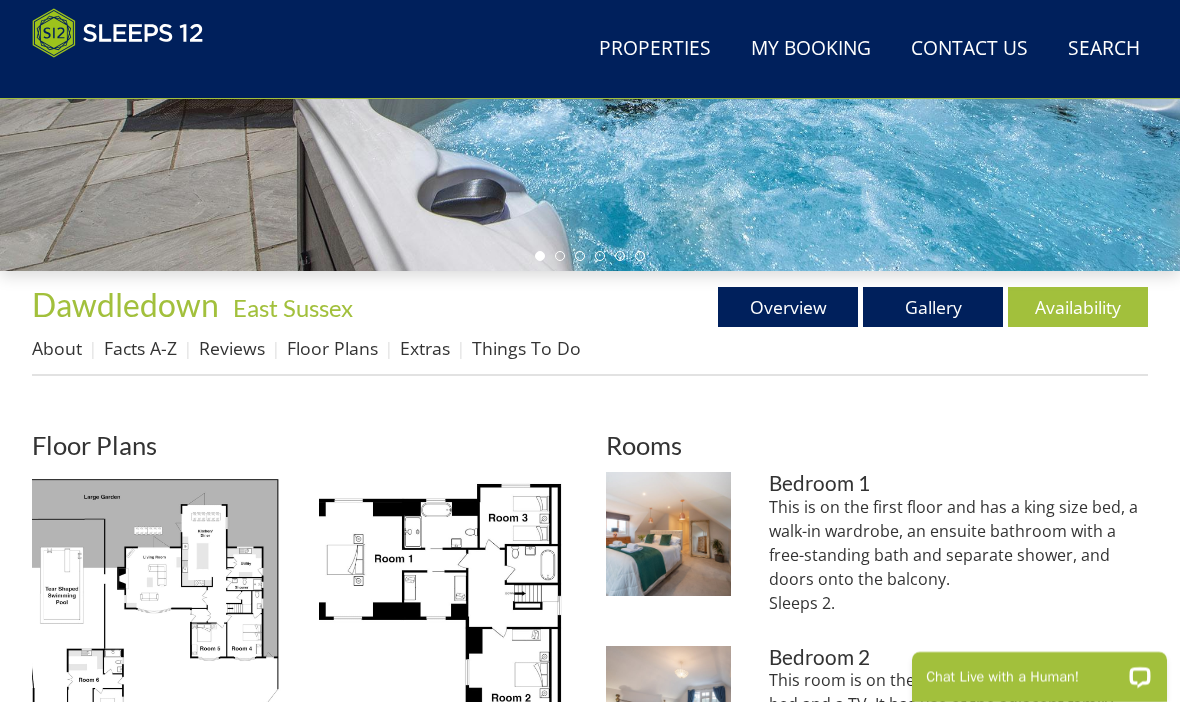 click at bounding box center [159, 599] 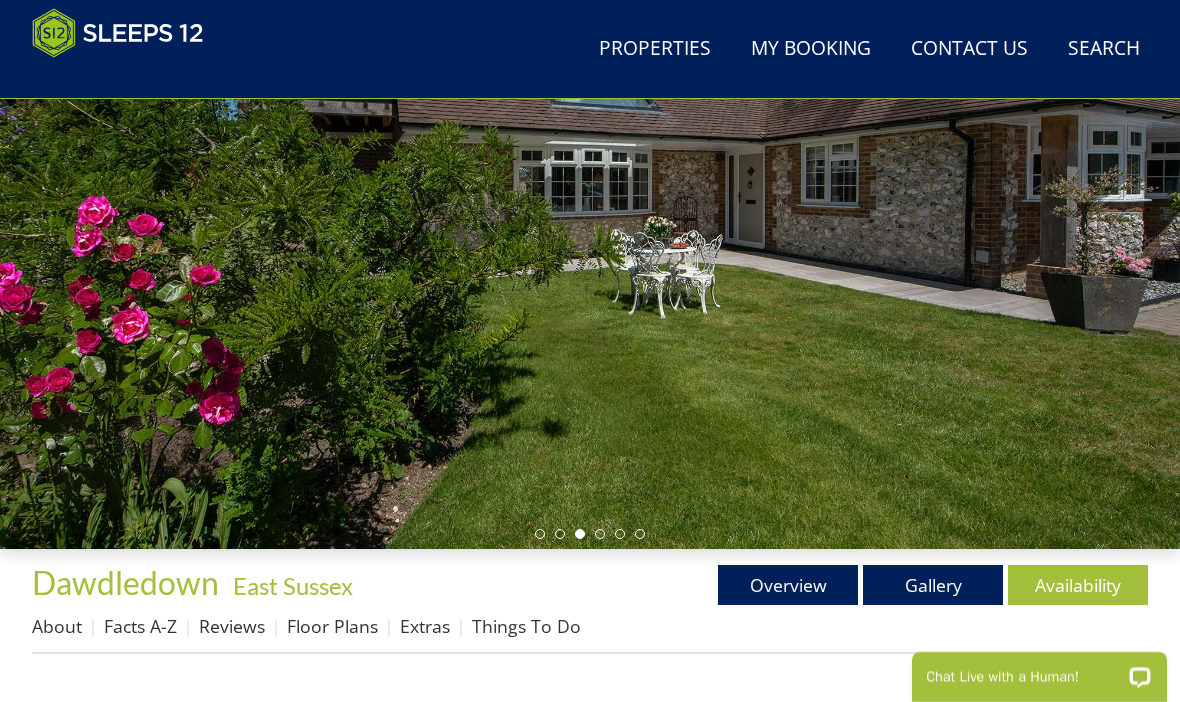 scroll, scrollTop: 374, scrollLeft: 0, axis: vertical 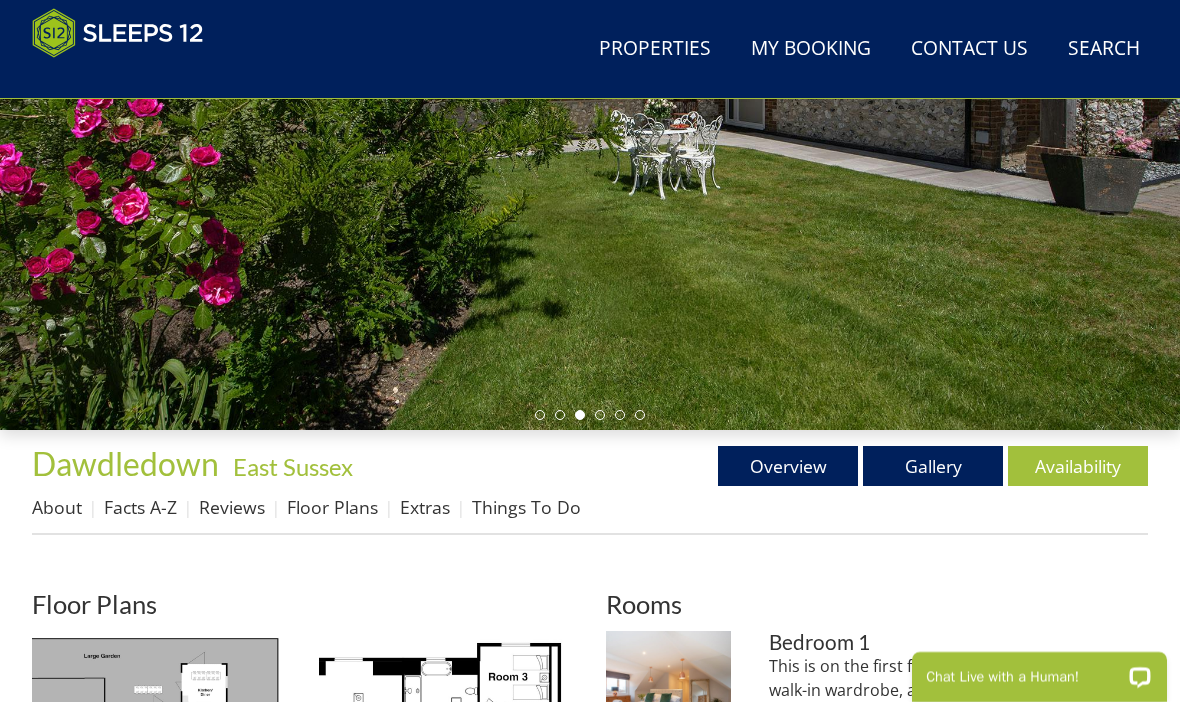 click on "Facts A-Z" at bounding box center (140, 507) 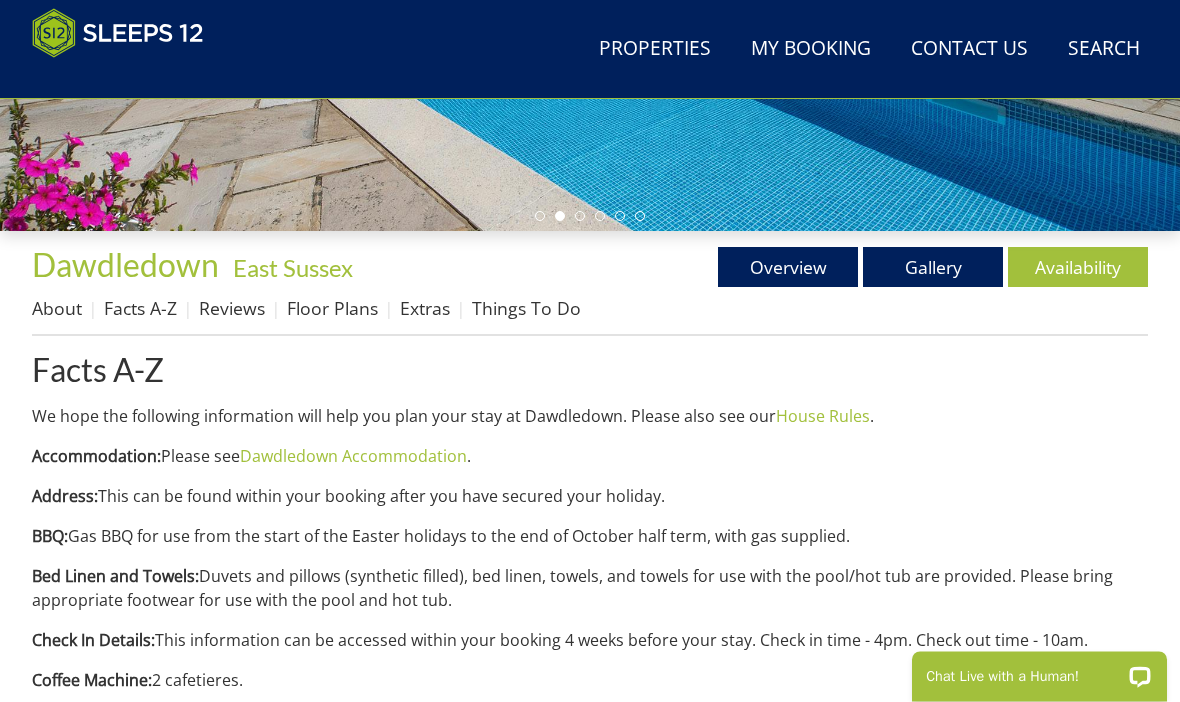 scroll, scrollTop: 573, scrollLeft: 0, axis: vertical 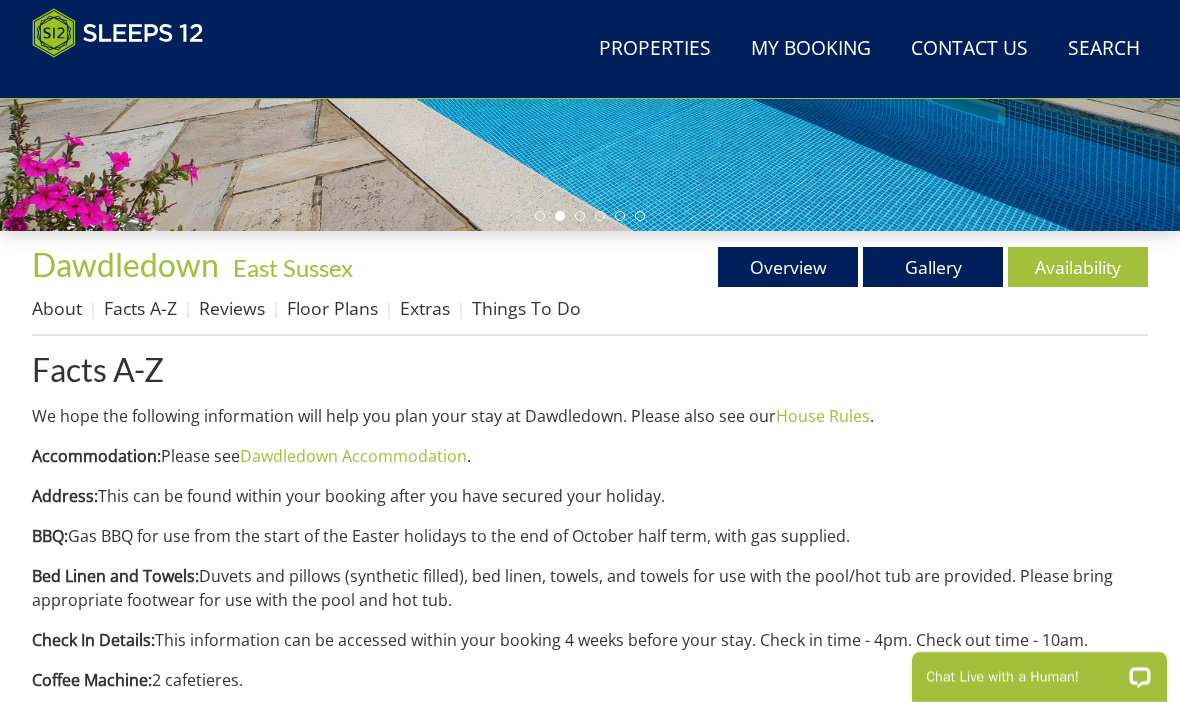 click on "Gallery" at bounding box center (933, 267) 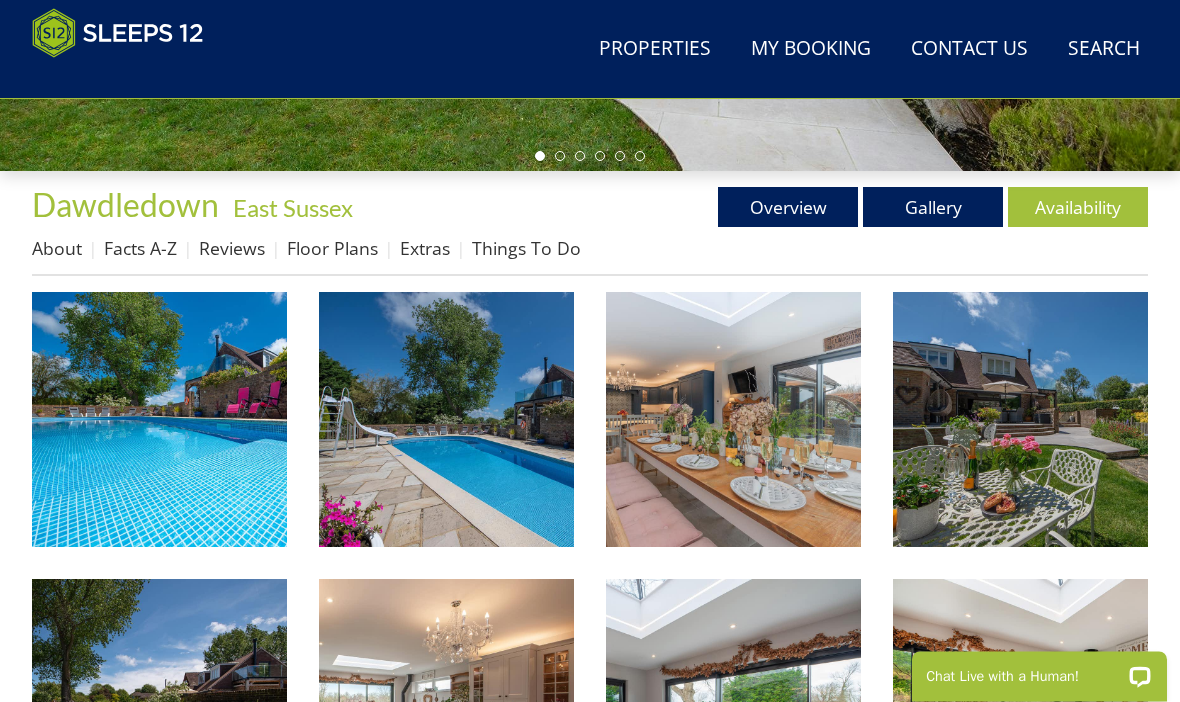 scroll, scrollTop: 633, scrollLeft: 0, axis: vertical 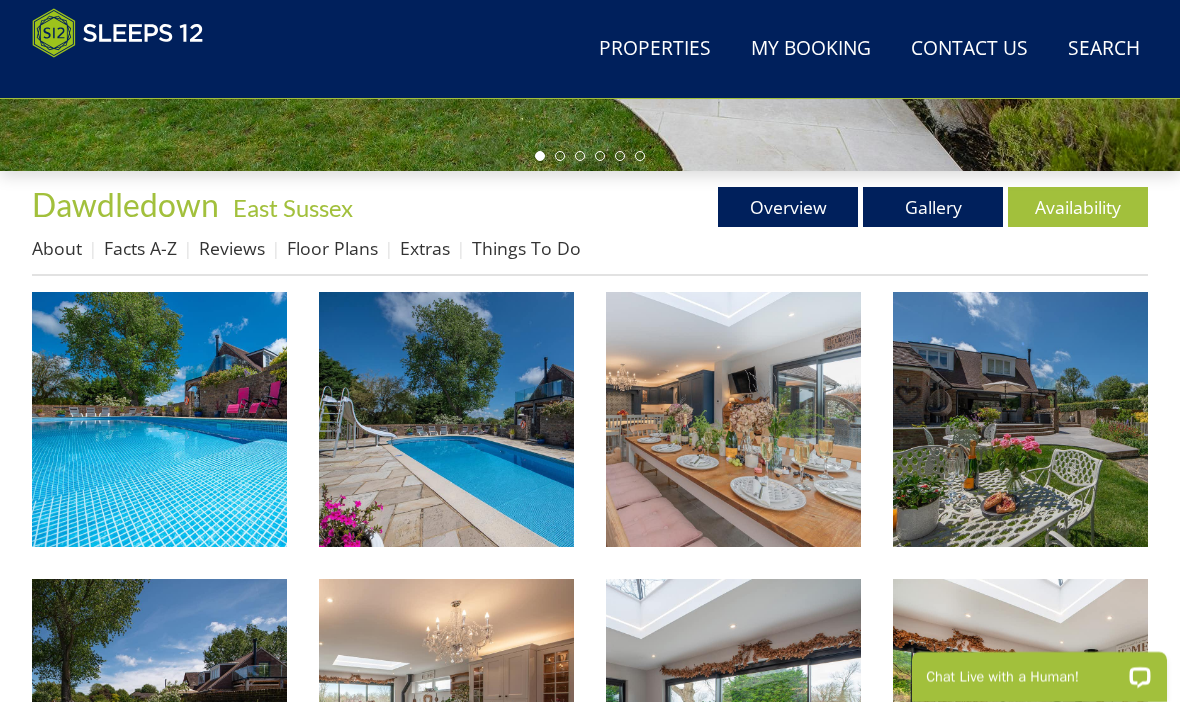 click at bounding box center [733, 419] 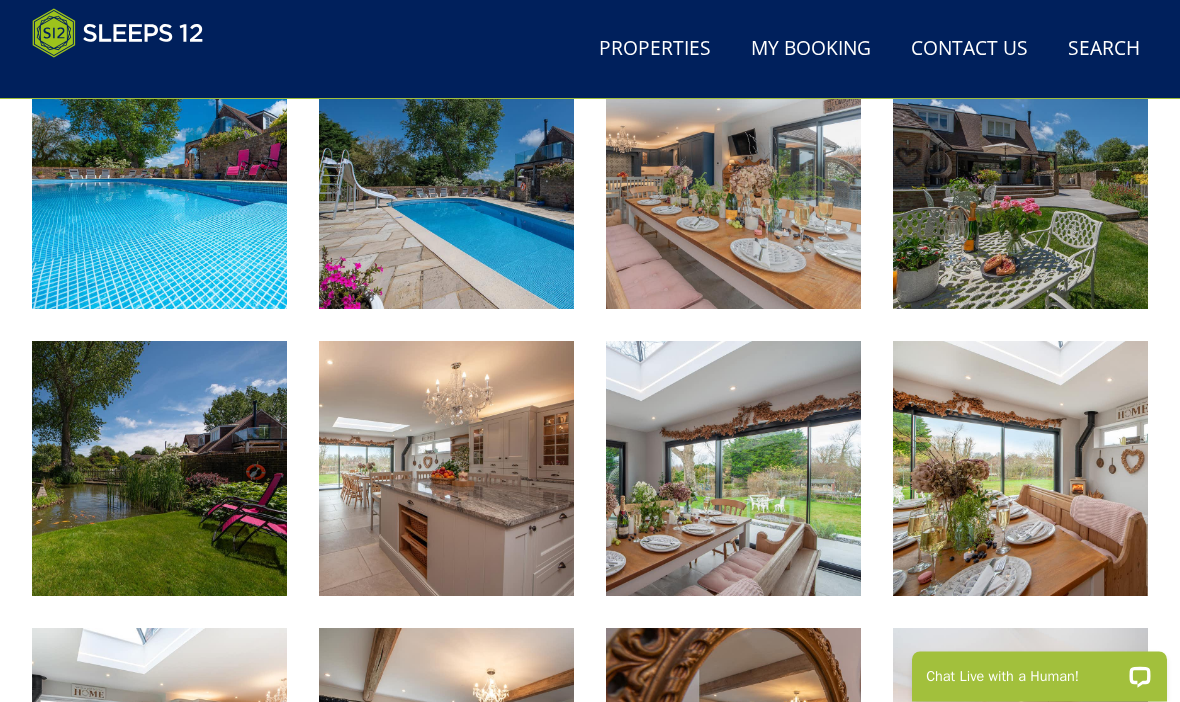 scroll, scrollTop: 871, scrollLeft: 0, axis: vertical 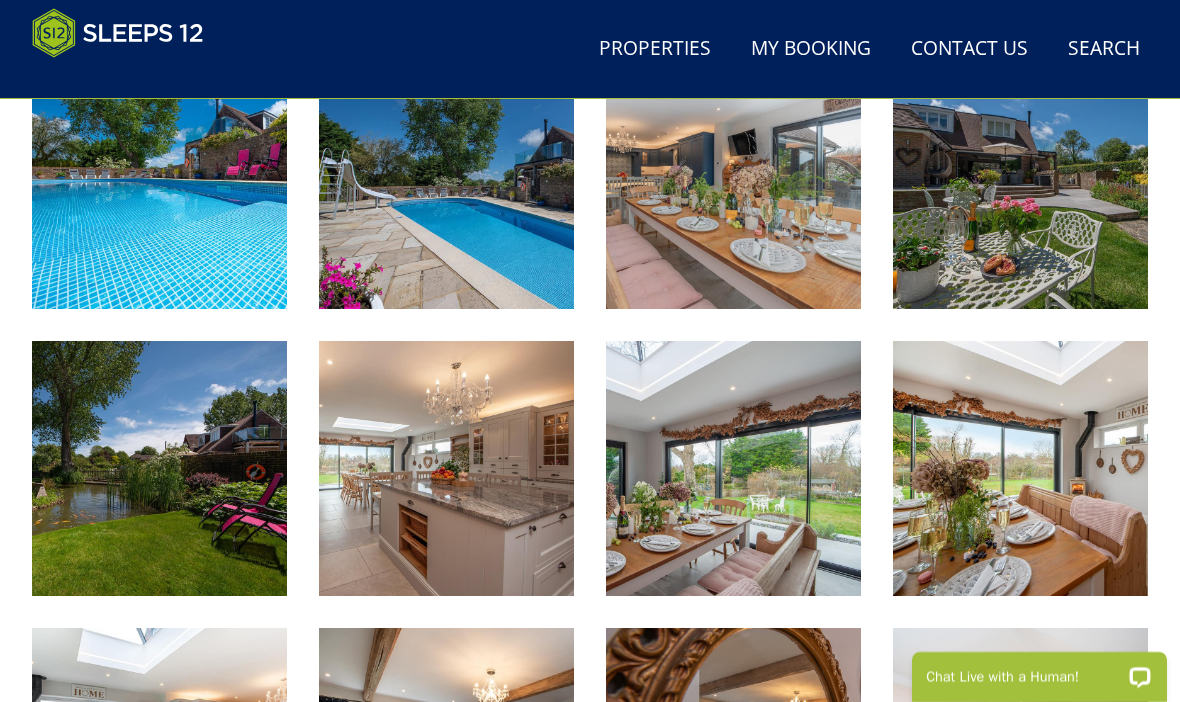 click at bounding box center (159, 468) 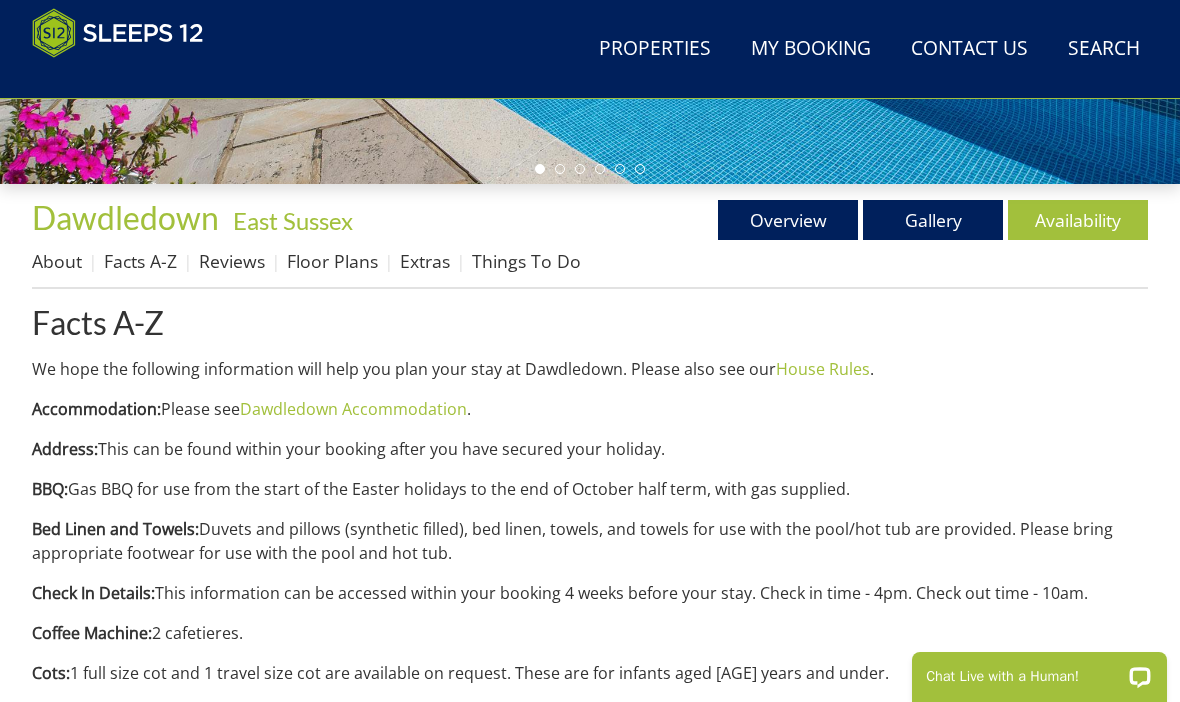 scroll, scrollTop: 633, scrollLeft: 0, axis: vertical 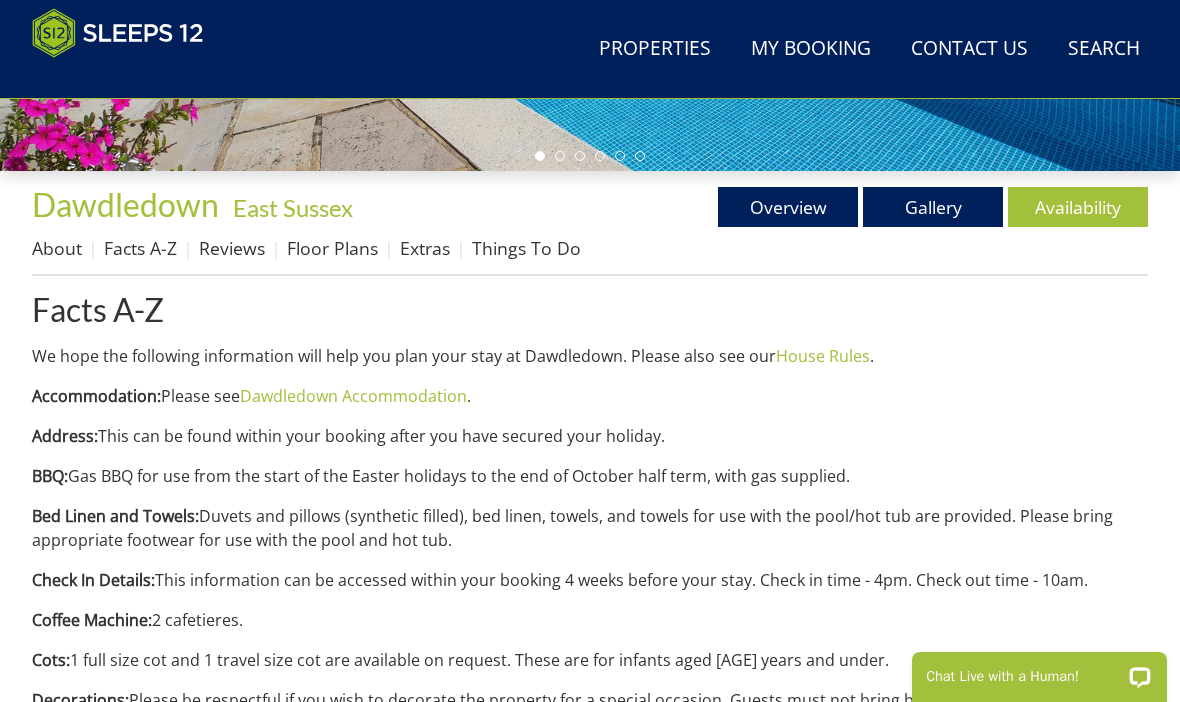 click on "Facts A-Z" at bounding box center (140, 248) 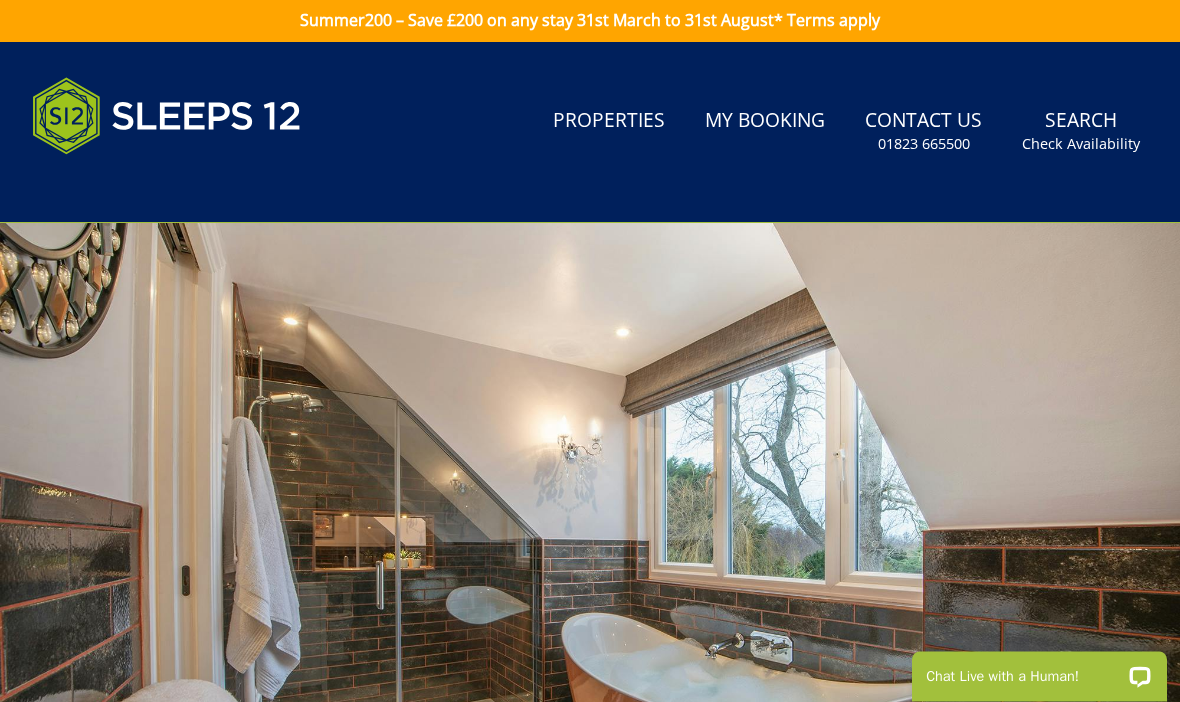 scroll, scrollTop: 0, scrollLeft: 0, axis: both 